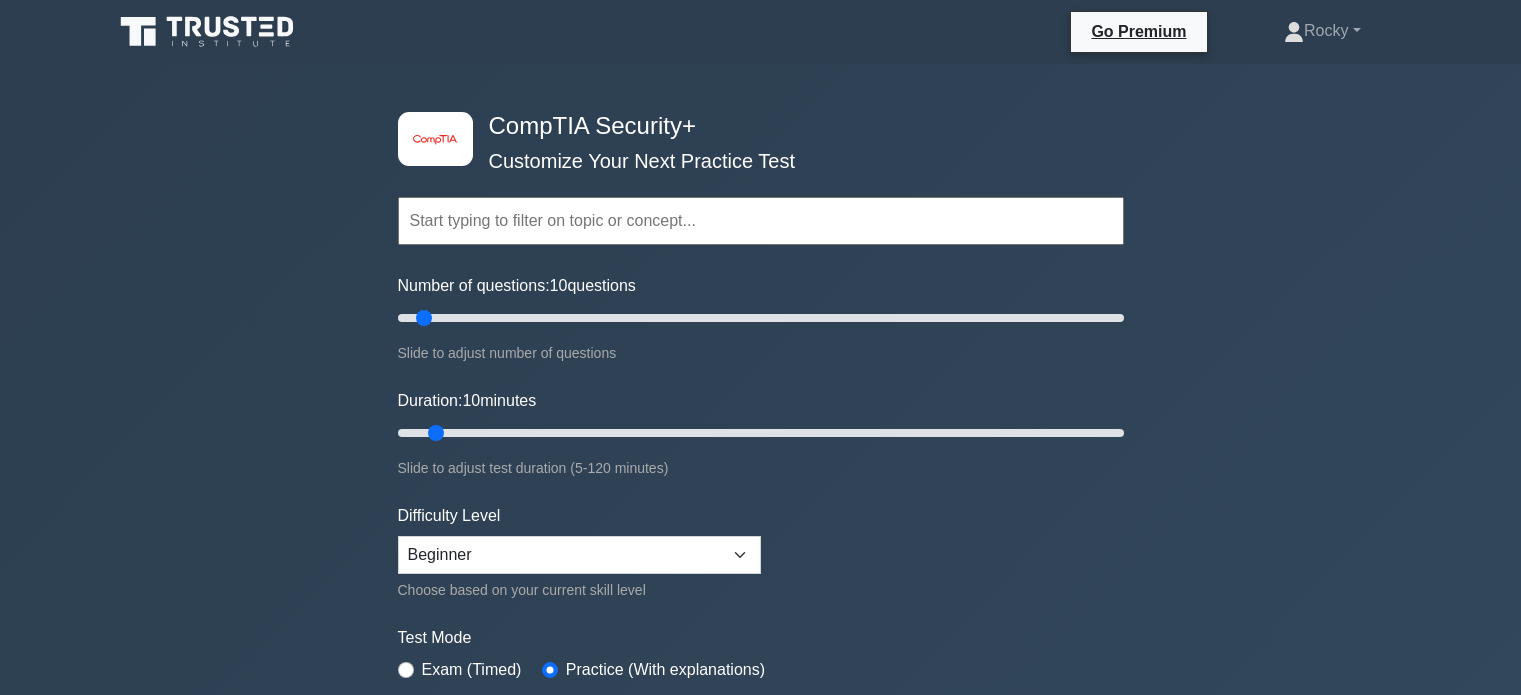 scroll, scrollTop: 0, scrollLeft: 0, axis: both 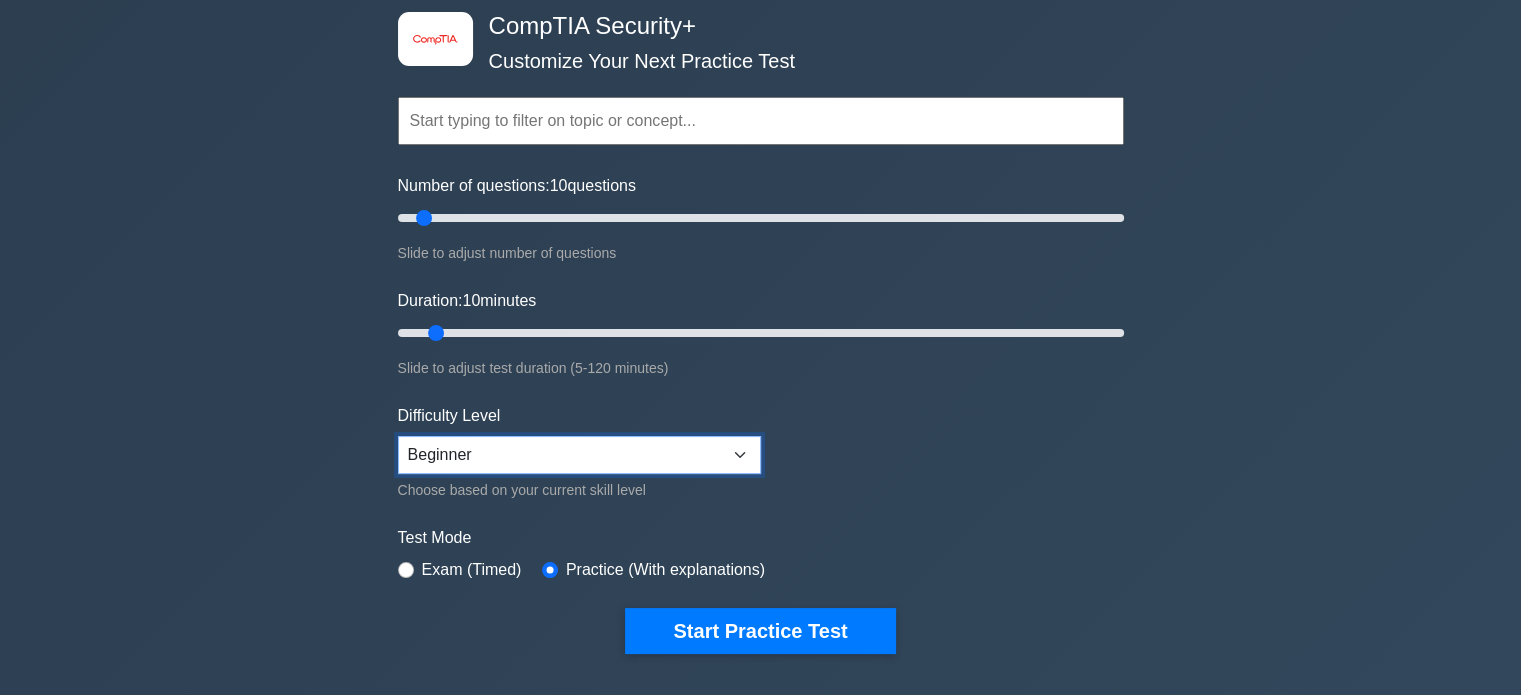 click on "Beginner
Intermediate
Expert" at bounding box center [579, 455] 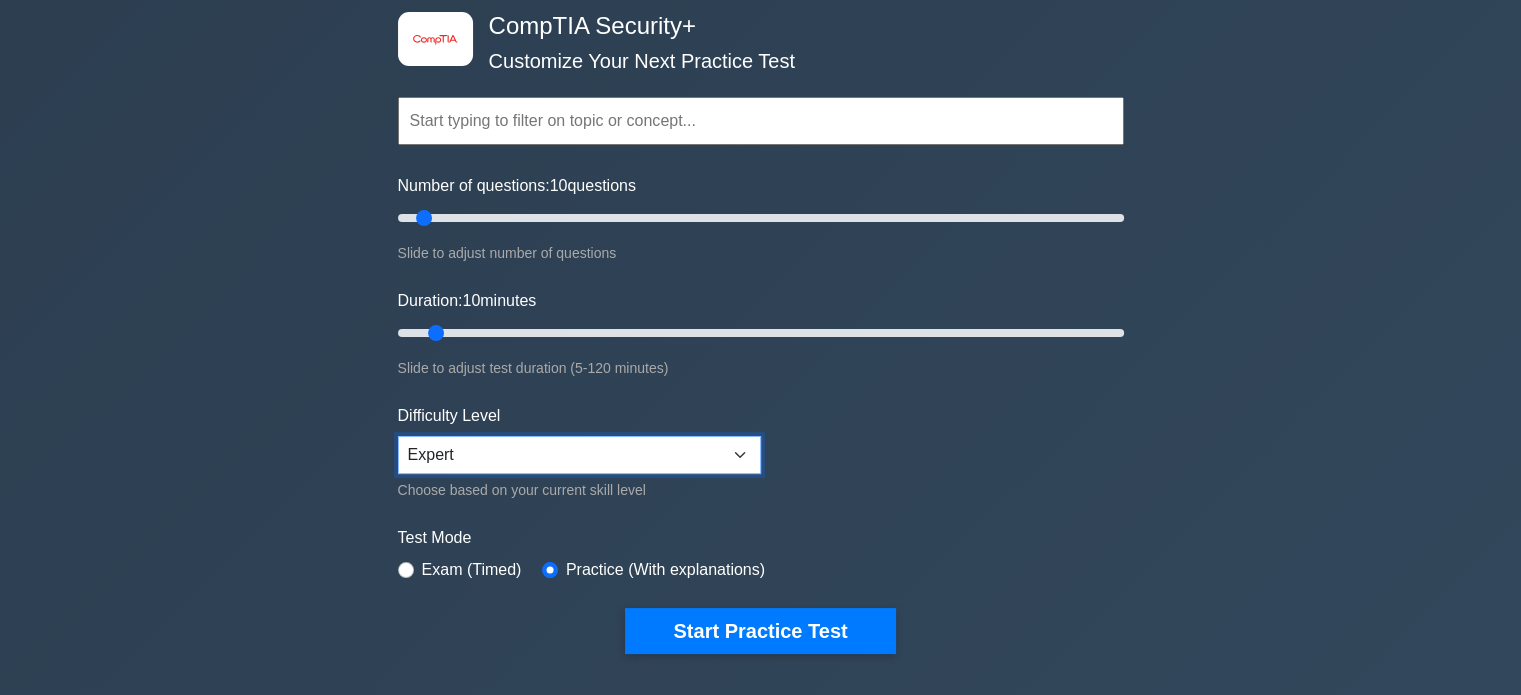 click on "Beginner
Intermediate
Expert" at bounding box center (579, 455) 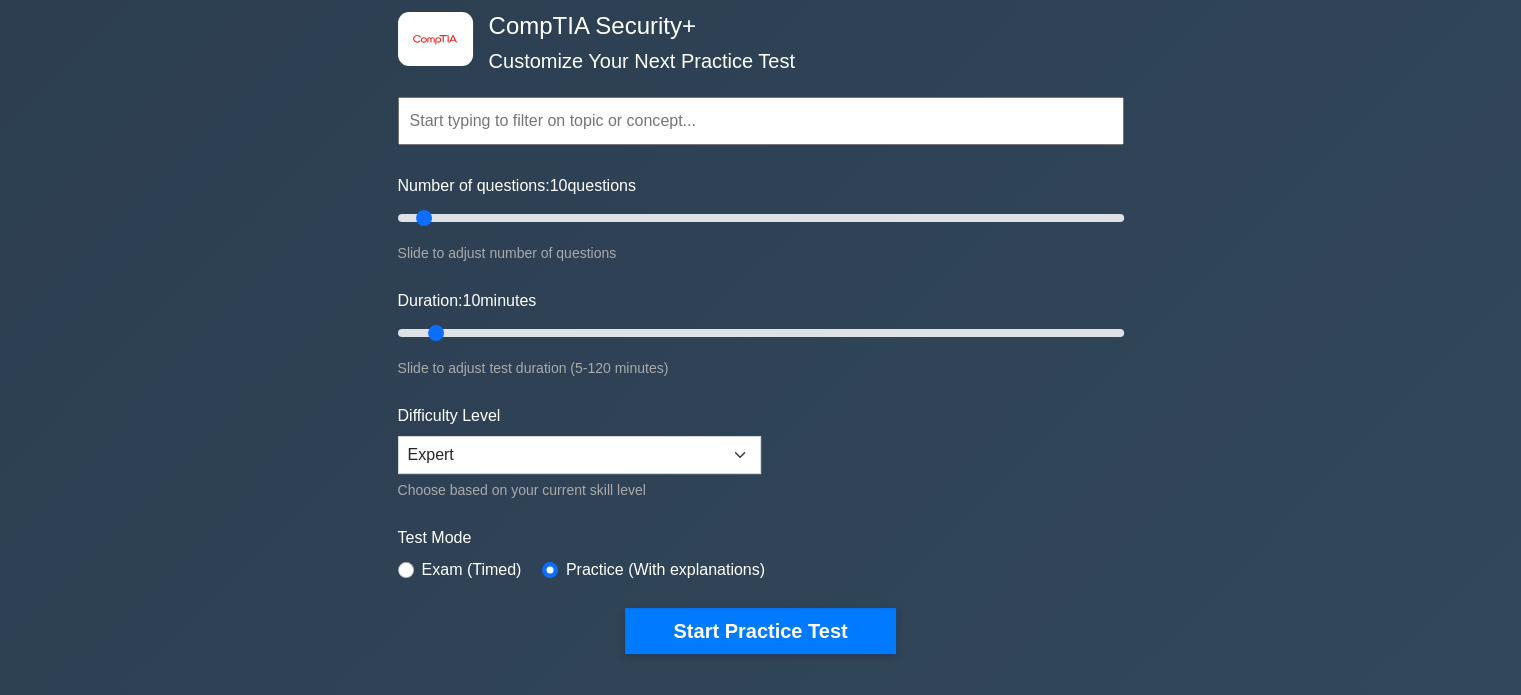 click on "Topics
Cryptography
Identity and Access Management
Risk Management
Network Security
Physical Security
Threat Analysis and Vulnerability Scanning
Secure System Design Principles
Security Policies and Procedures
Incident Response and Forensics" at bounding box center (761, 345) 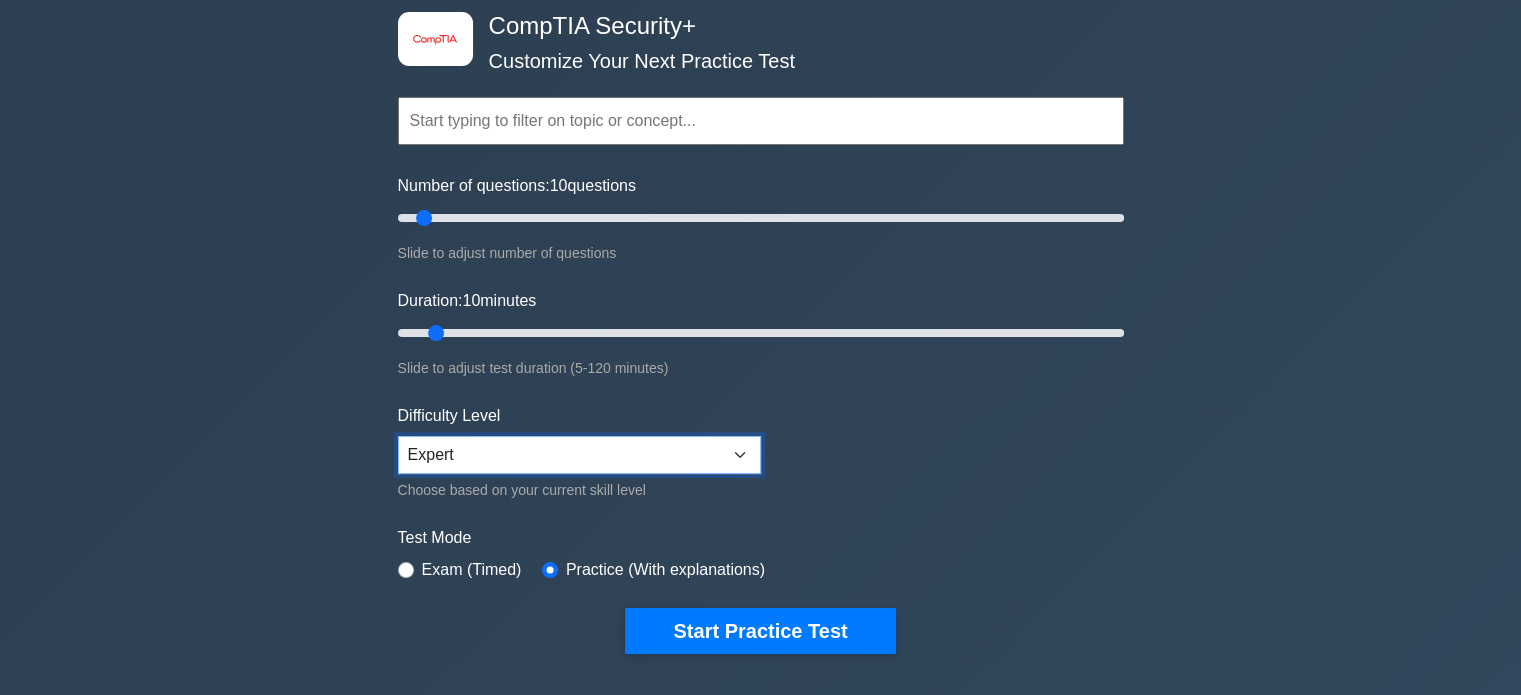 click on "Beginner
Intermediate
Expert" at bounding box center (579, 455) 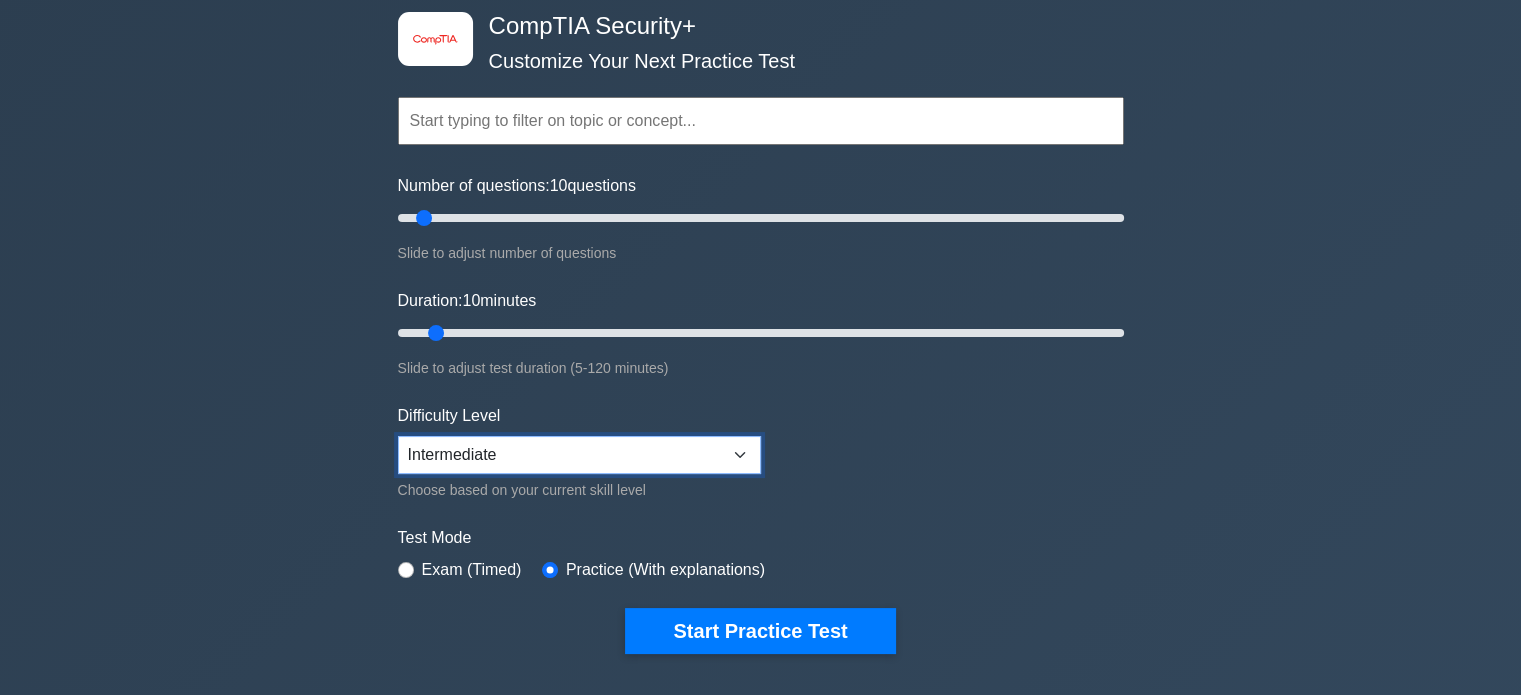 click on "Beginner
Intermediate
Expert" at bounding box center [579, 455] 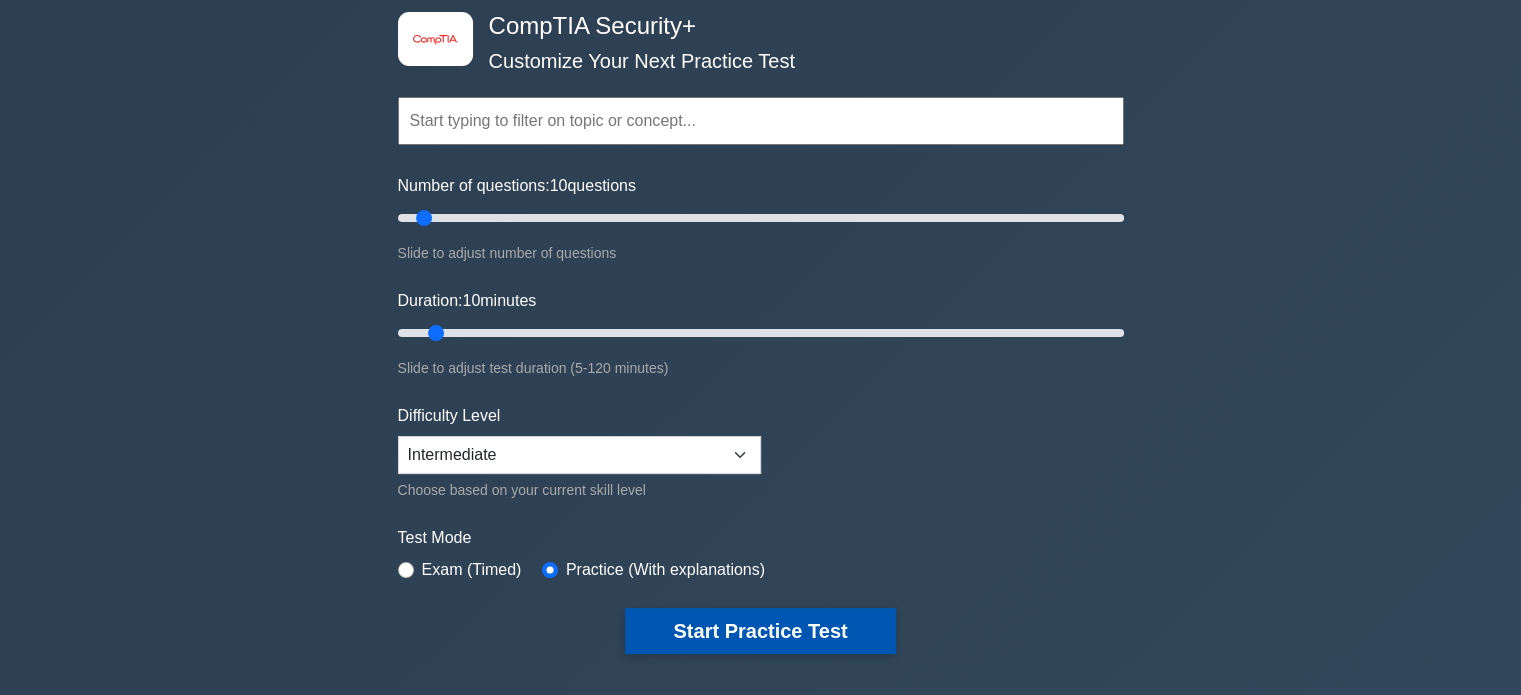 click on "Start Practice Test" at bounding box center (760, 631) 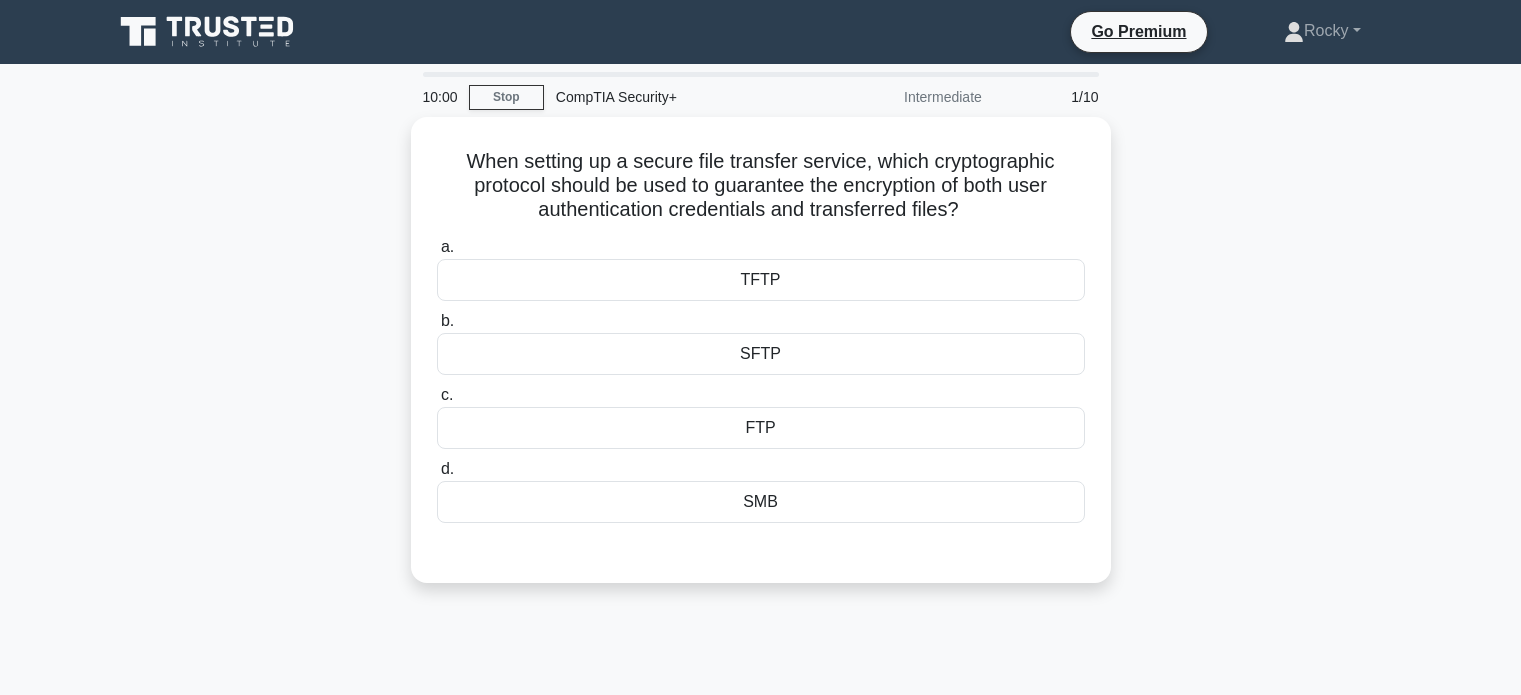 scroll, scrollTop: 0, scrollLeft: 0, axis: both 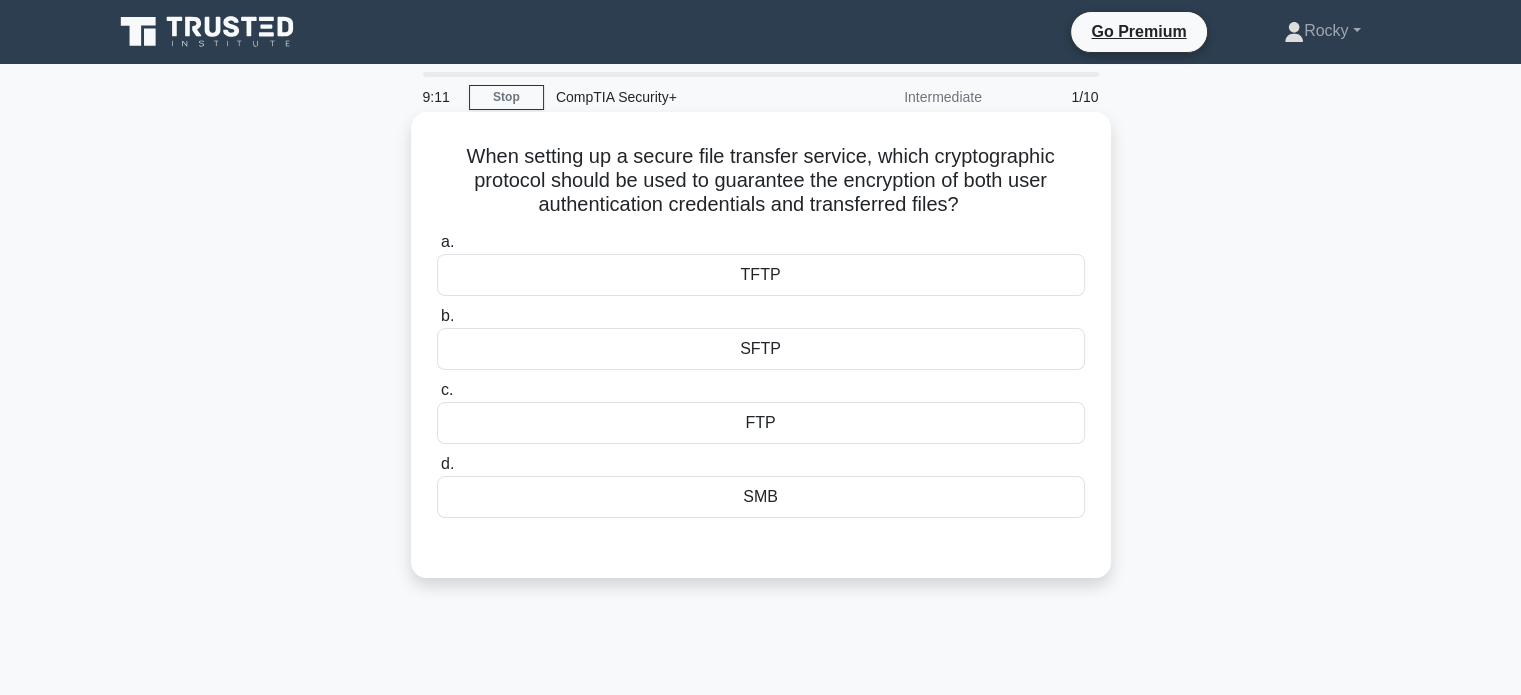 click on "TFTP" at bounding box center (761, 275) 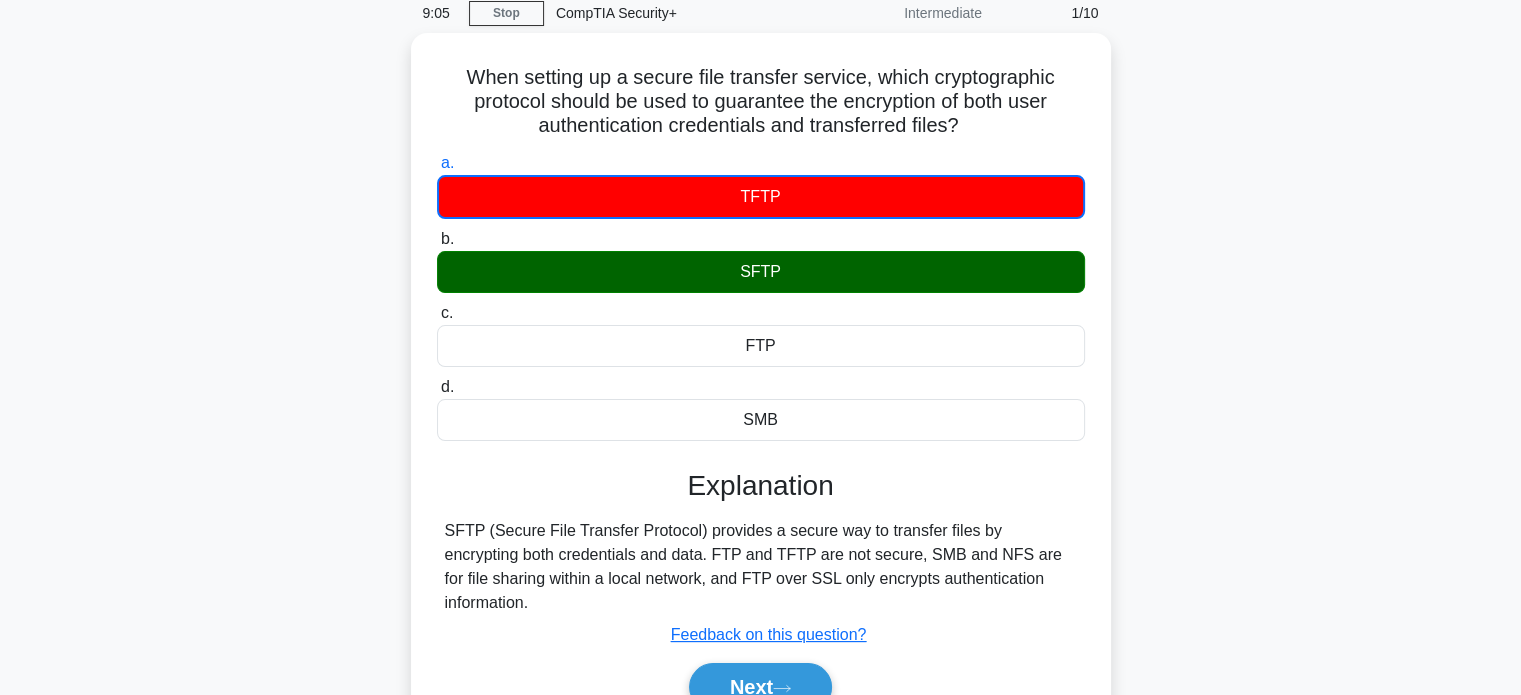 scroll, scrollTop: 300, scrollLeft: 0, axis: vertical 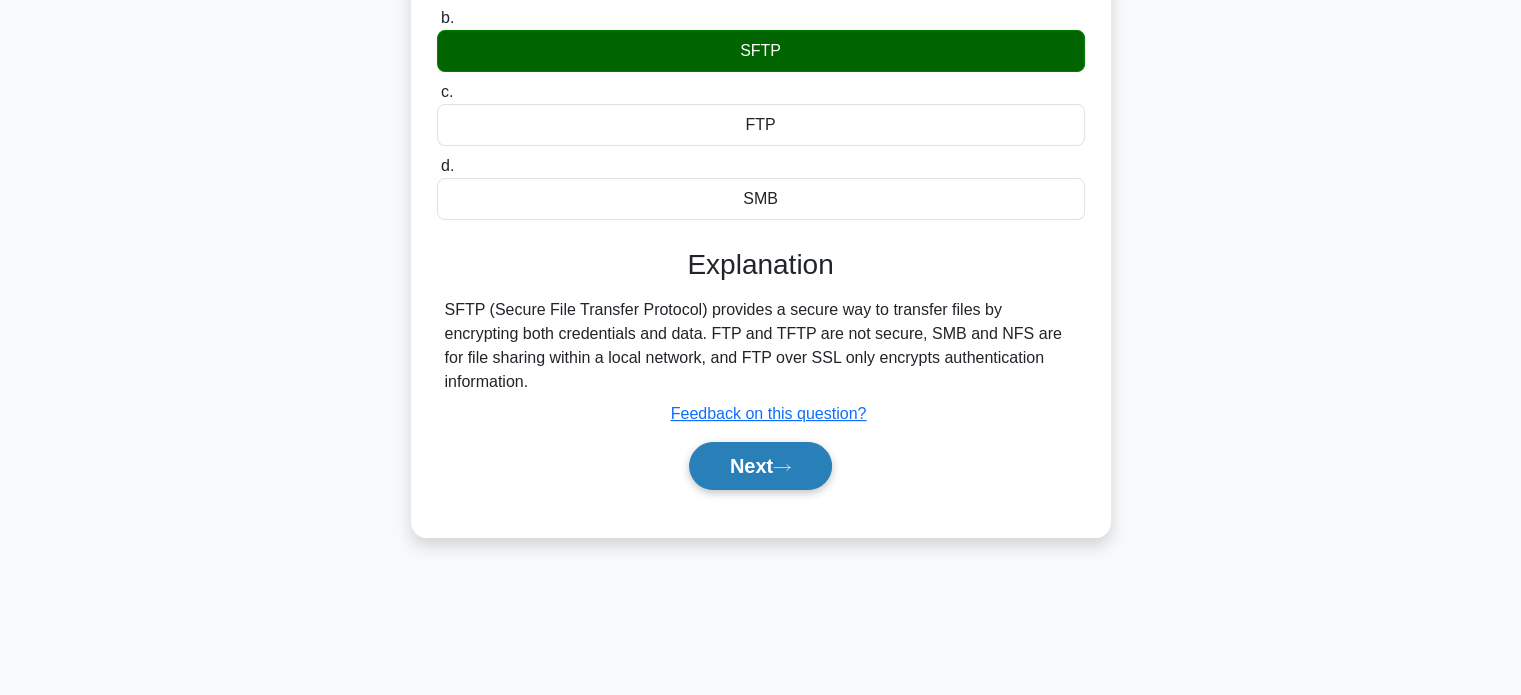 click on "Next" at bounding box center [760, 466] 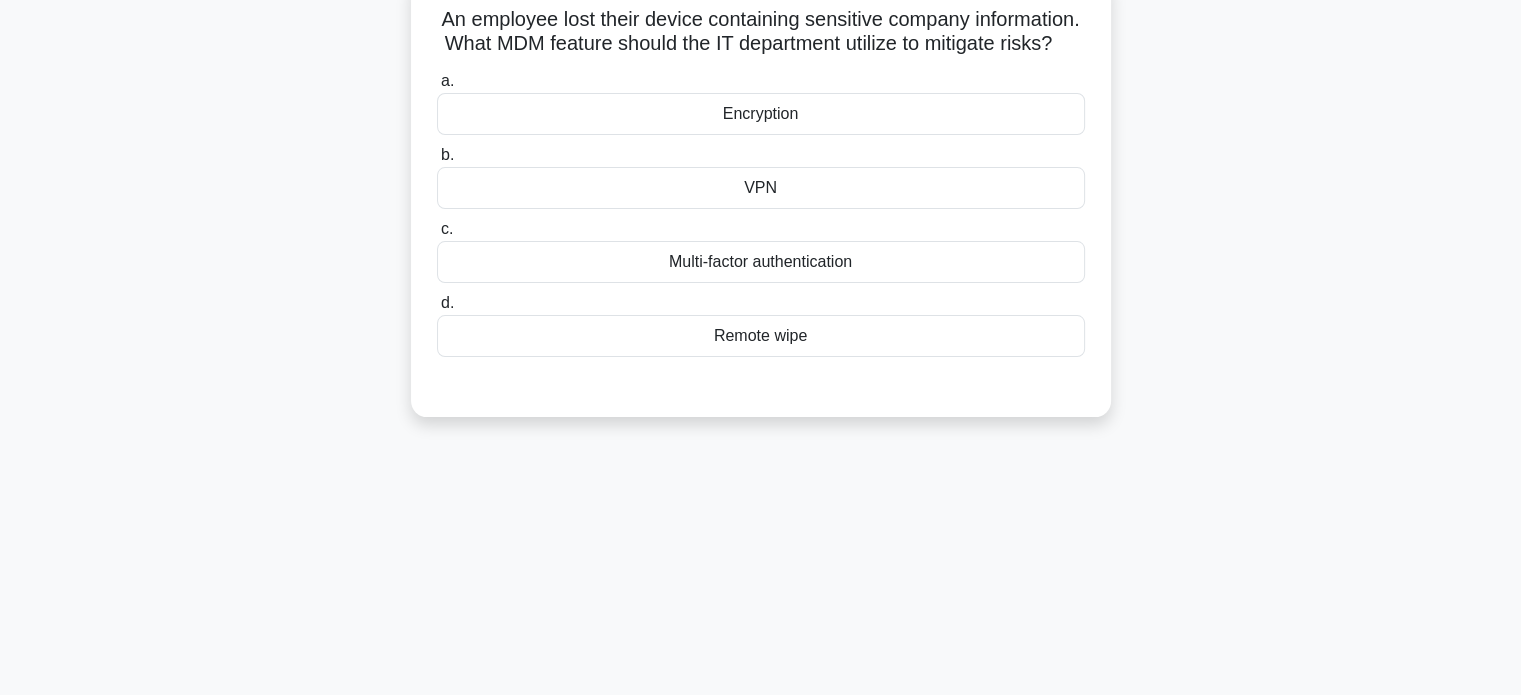 scroll, scrollTop: 0, scrollLeft: 0, axis: both 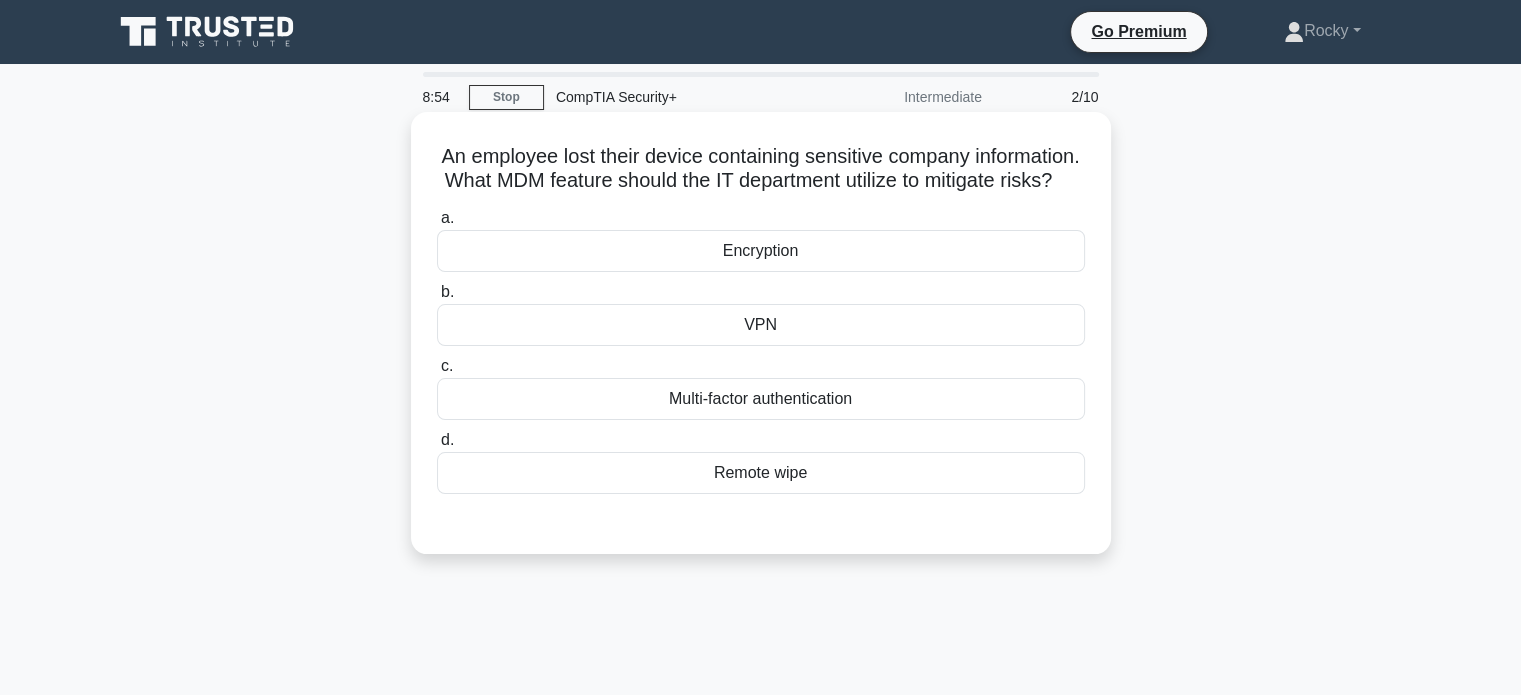 click on "Remote wipe" at bounding box center (761, 473) 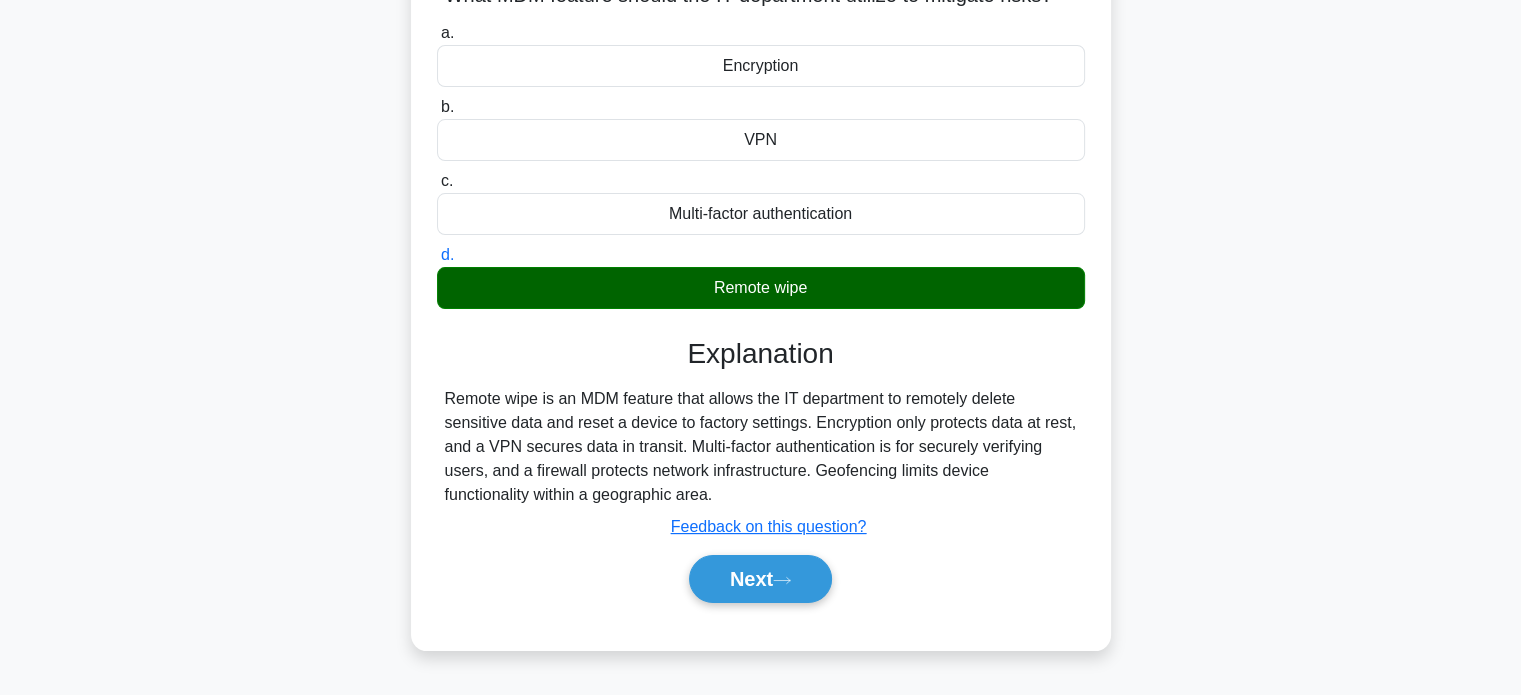 scroll, scrollTop: 200, scrollLeft: 0, axis: vertical 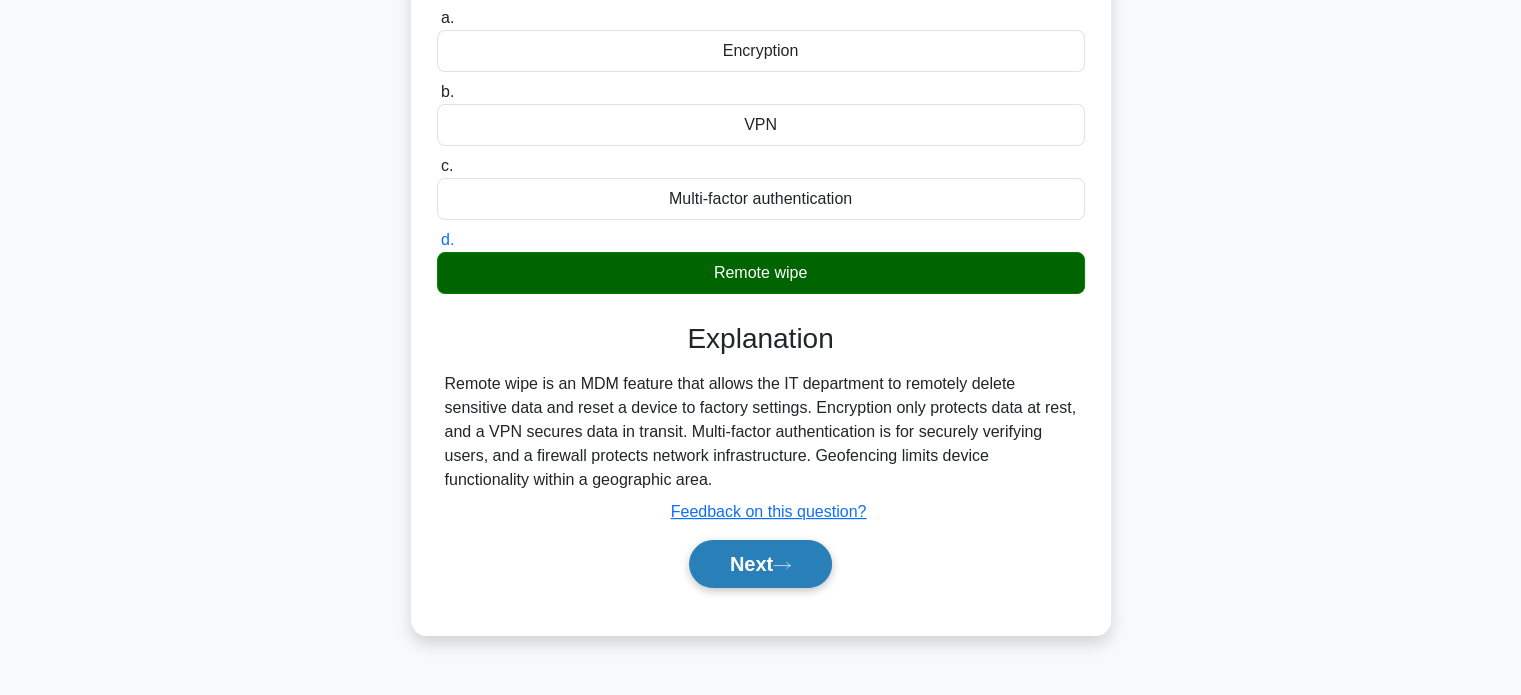 click 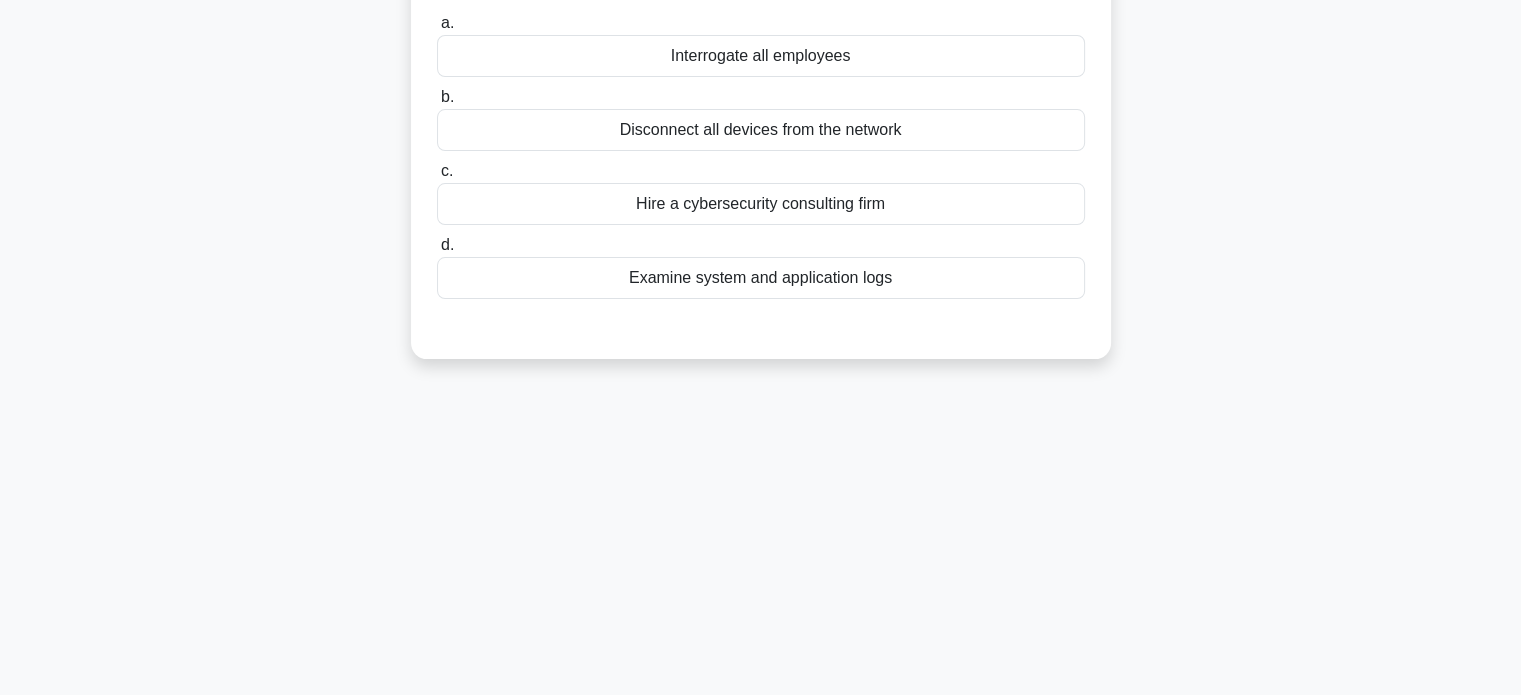 scroll, scrollTop: 0, scrollLeft: 0, axis: both 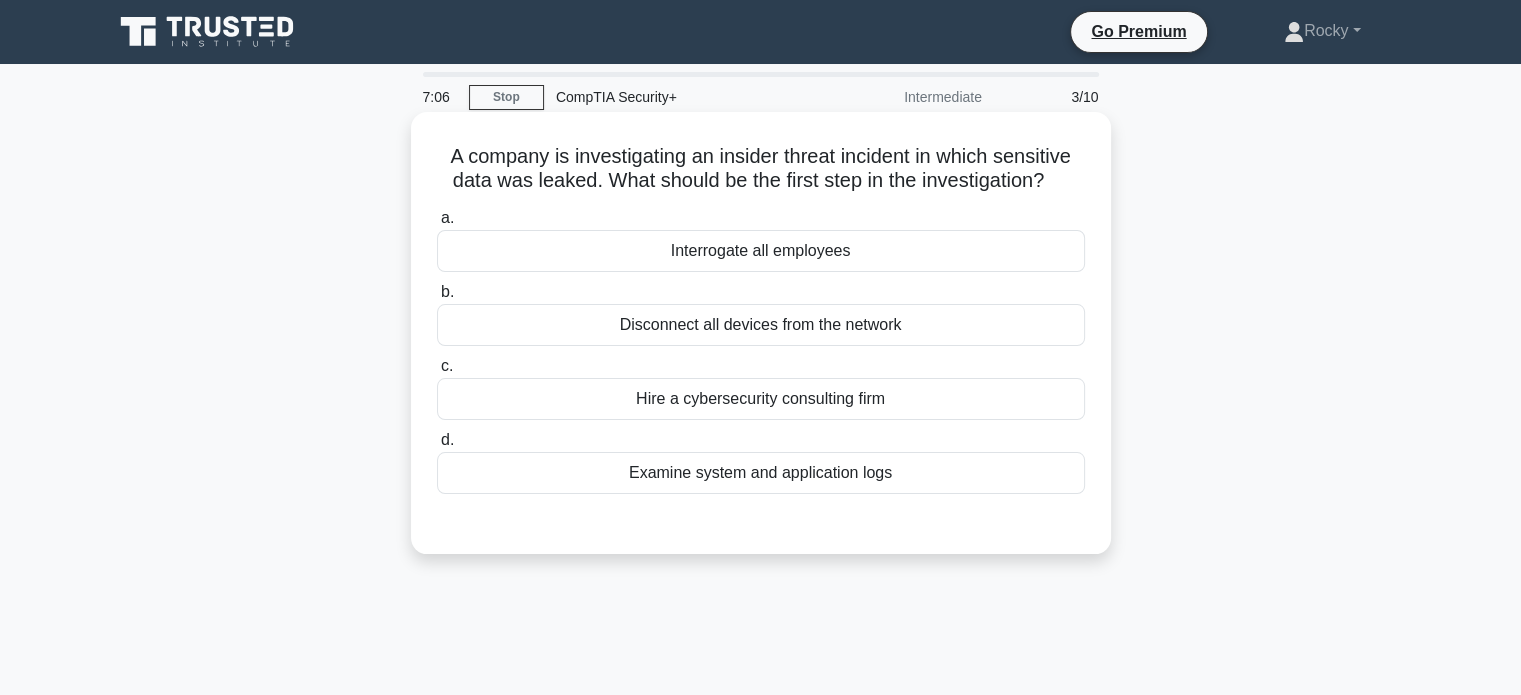 click on "Examine system and application logs" at bounding box center [761, 473] 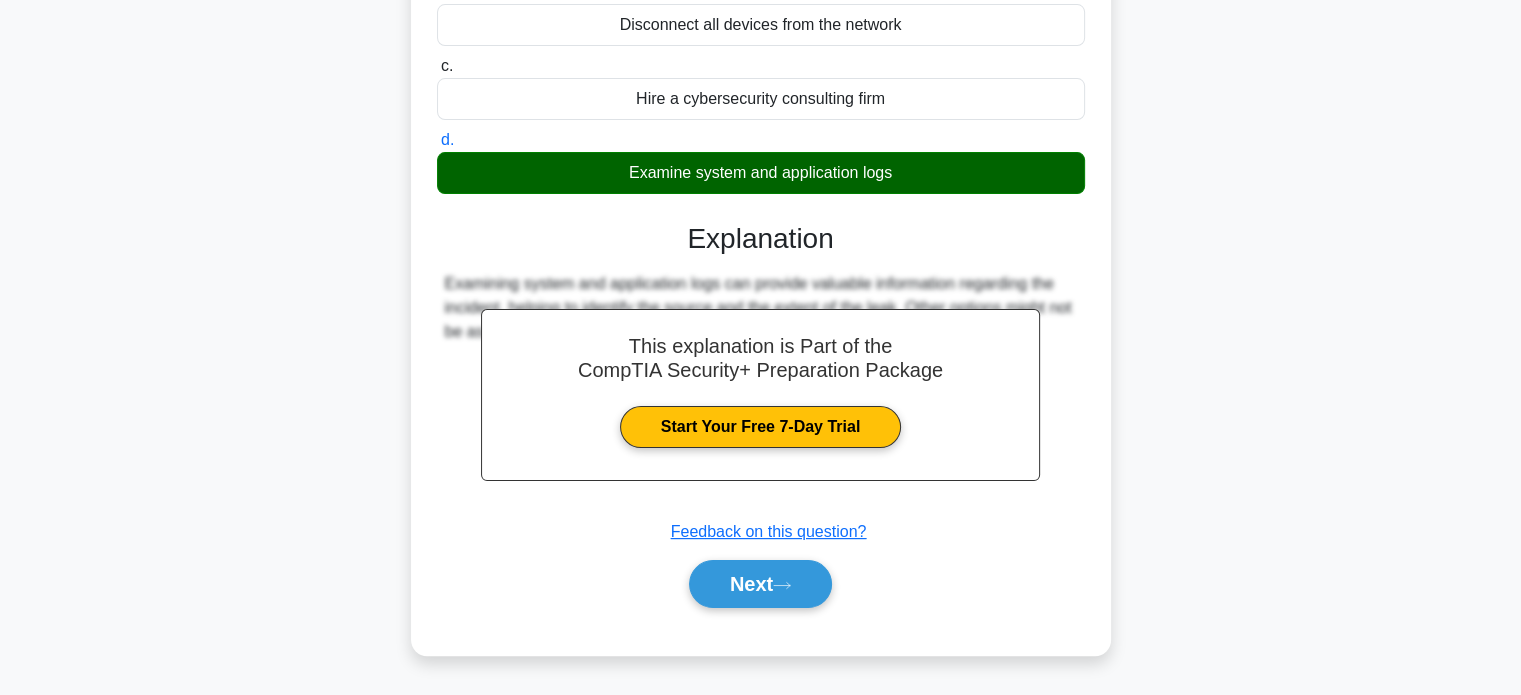 scroll, scrollTop: 385, scrollLeft: 0, axis: vertical 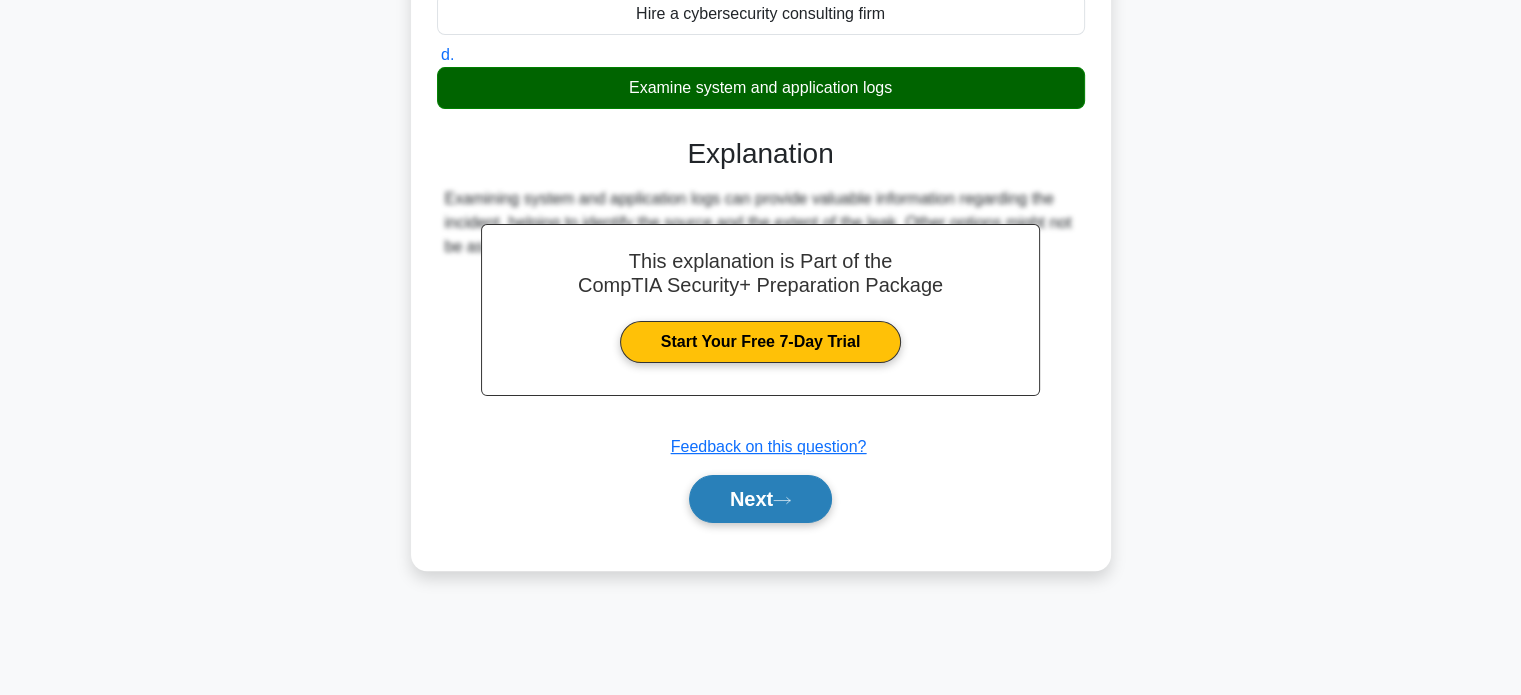 click on "Next" at bounding box center (760, 499) 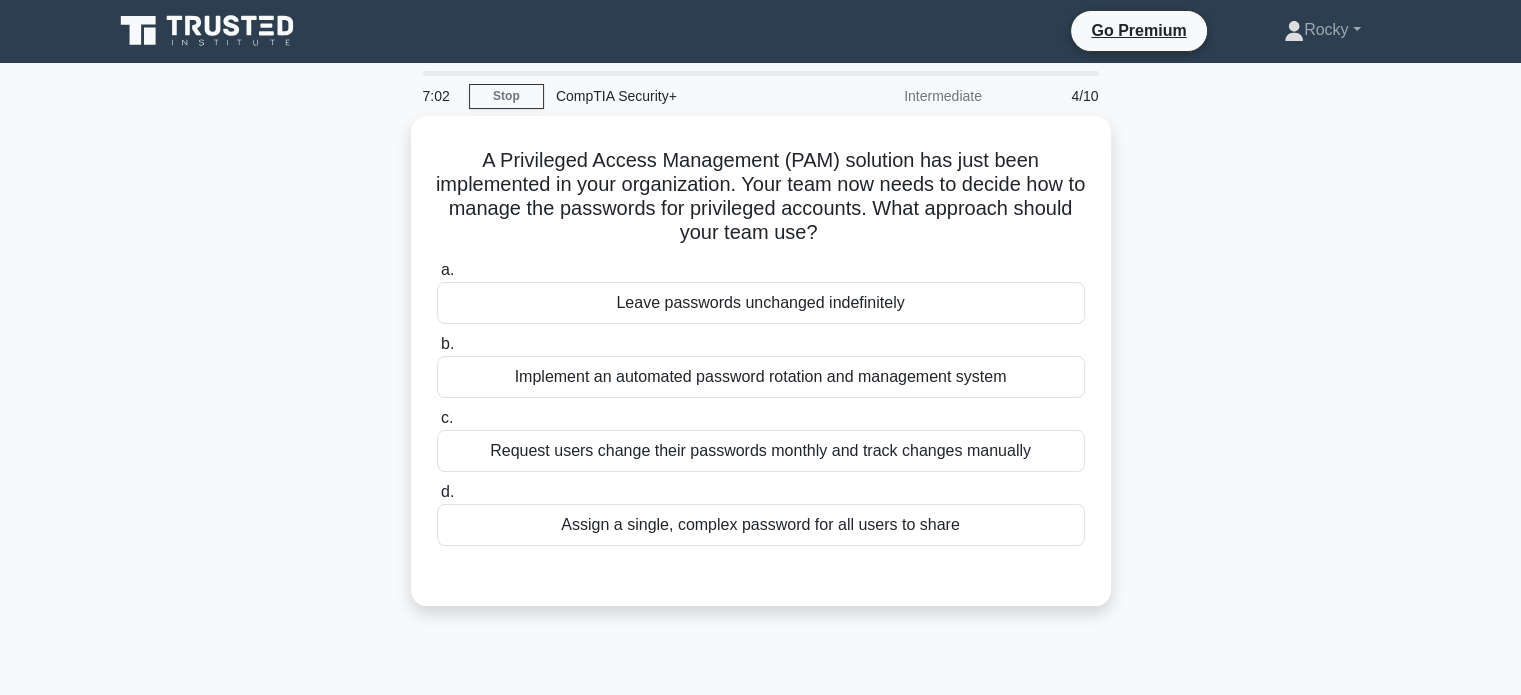 scroll, scrollTop: 0, scrollLeft: 0, axis: both 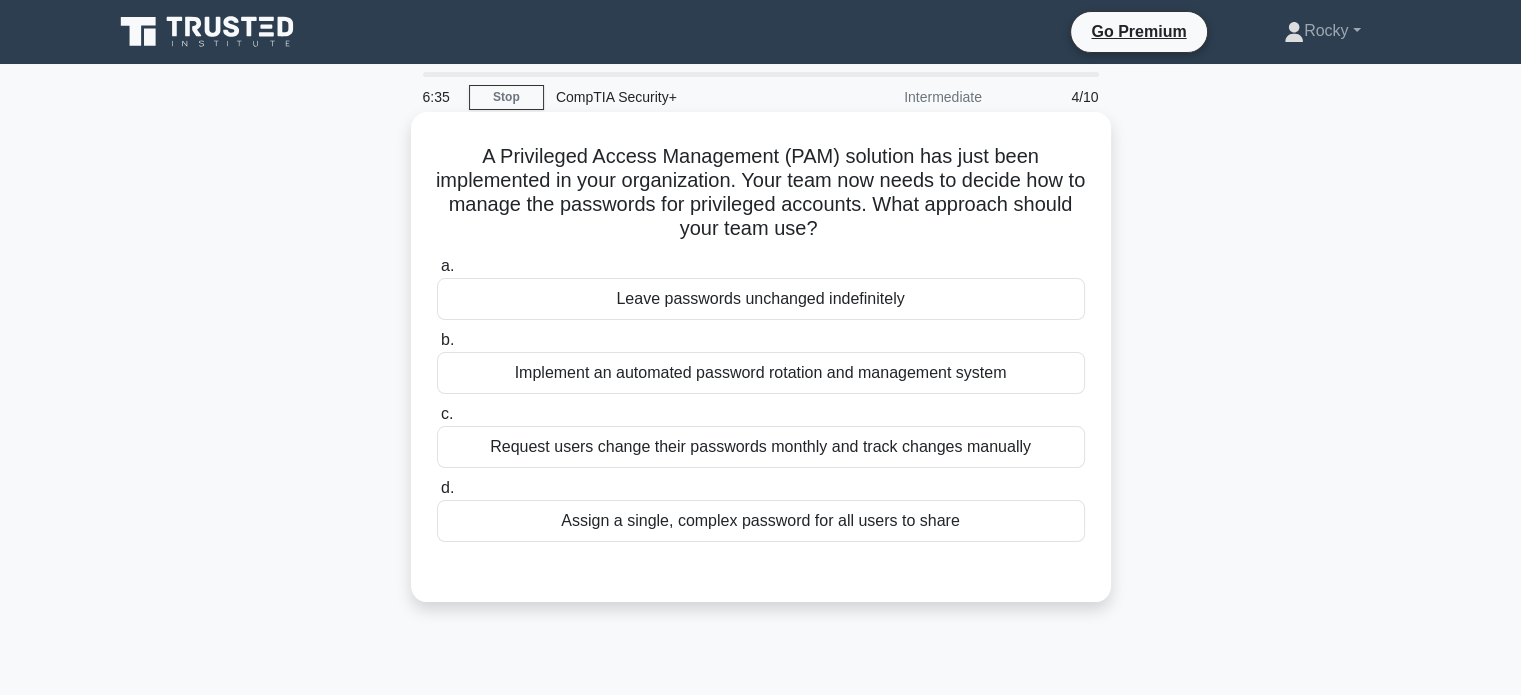 click on "Implement an automated password rotation and management system" at bounding box center (761, 373) 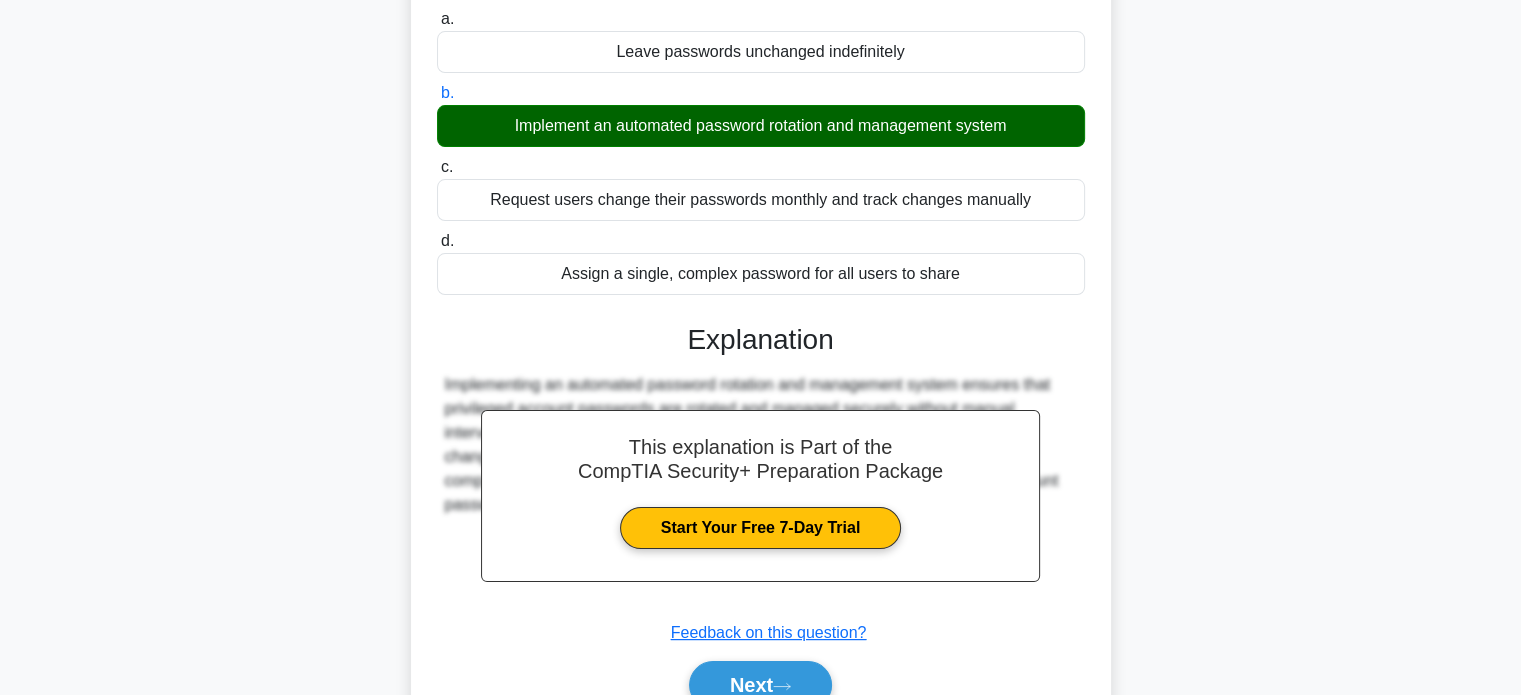 scroll, scrollTop: 300, scrollLeft: 0, axis: vertical 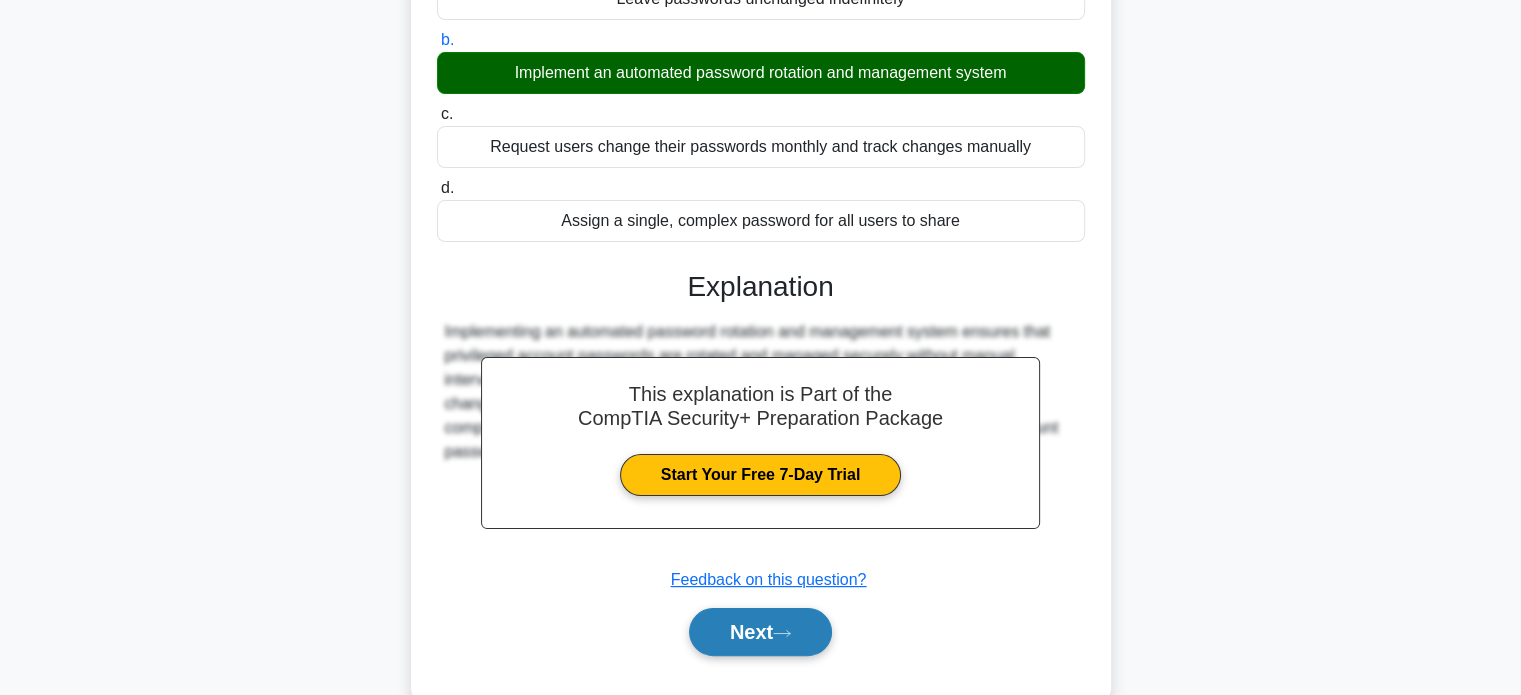click on "Next" at bounding box center [760, 632] 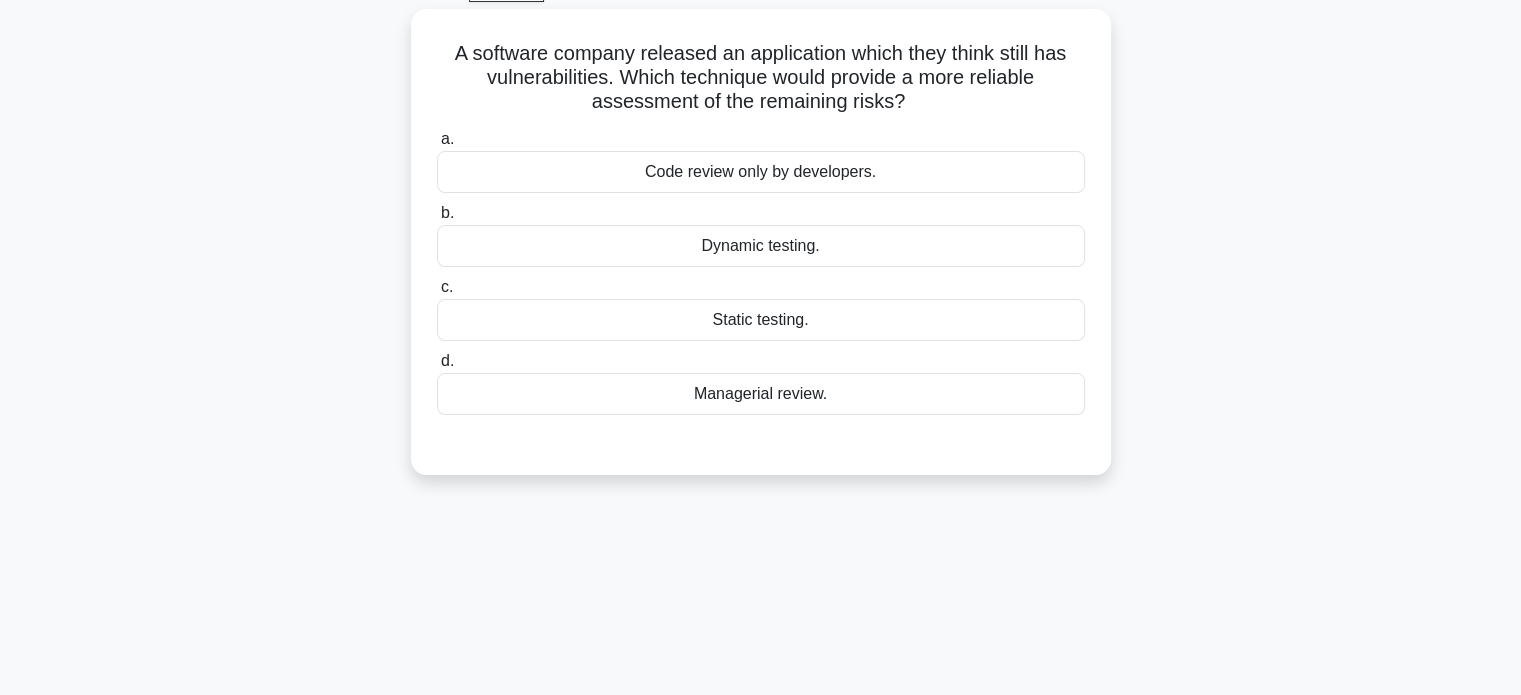 scroll, scrollTop: 0, scrollLeft: 0, axis: both 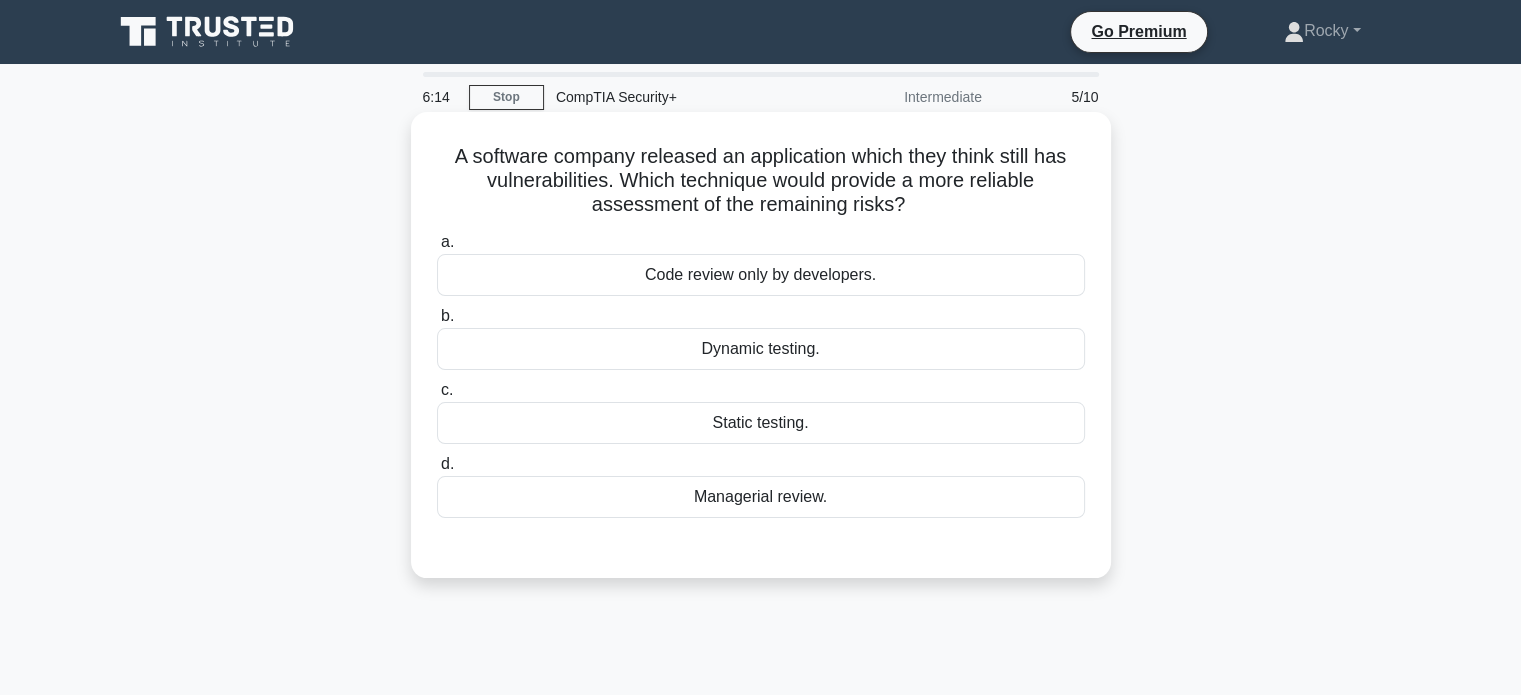 click on "Code review only by developers." at bounding box center [761, 275] 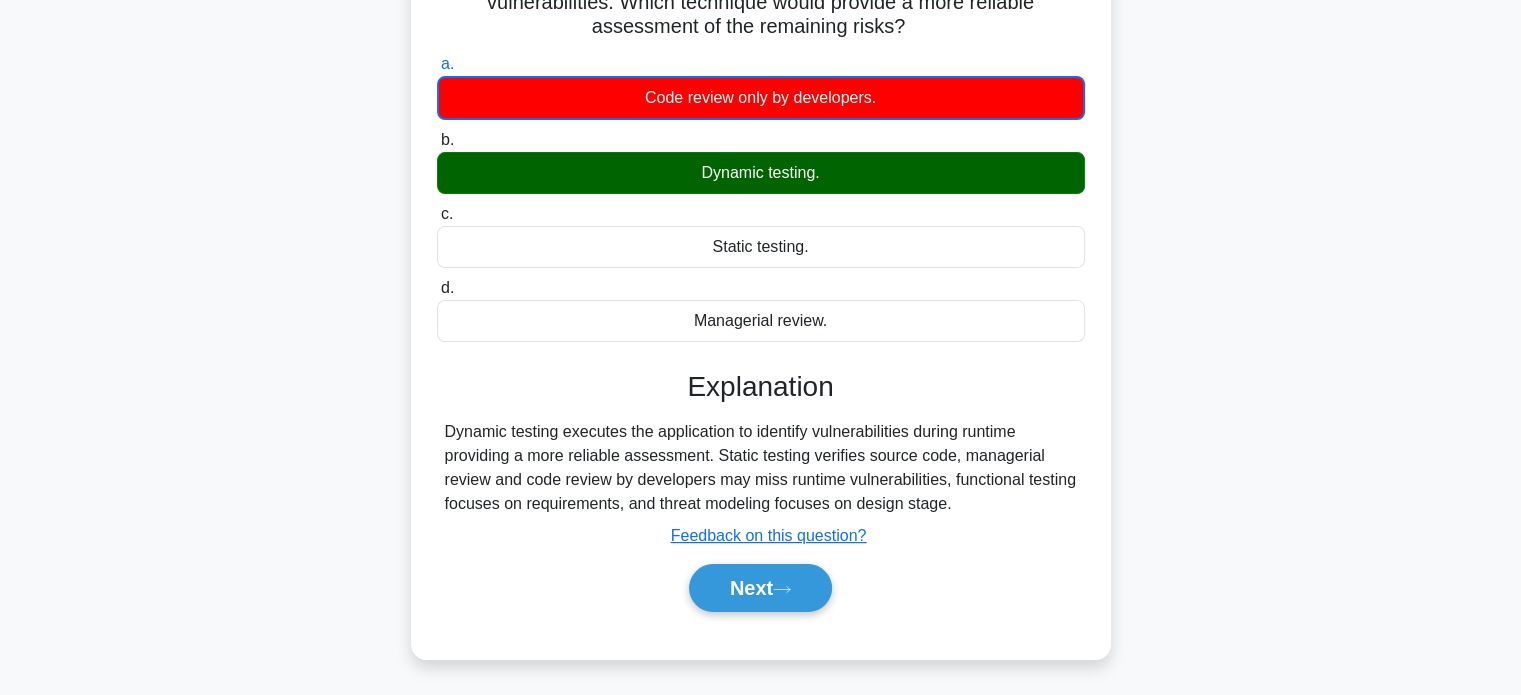 scroll, scrollTop: 200, scrollLeft: 0, axis: vertical 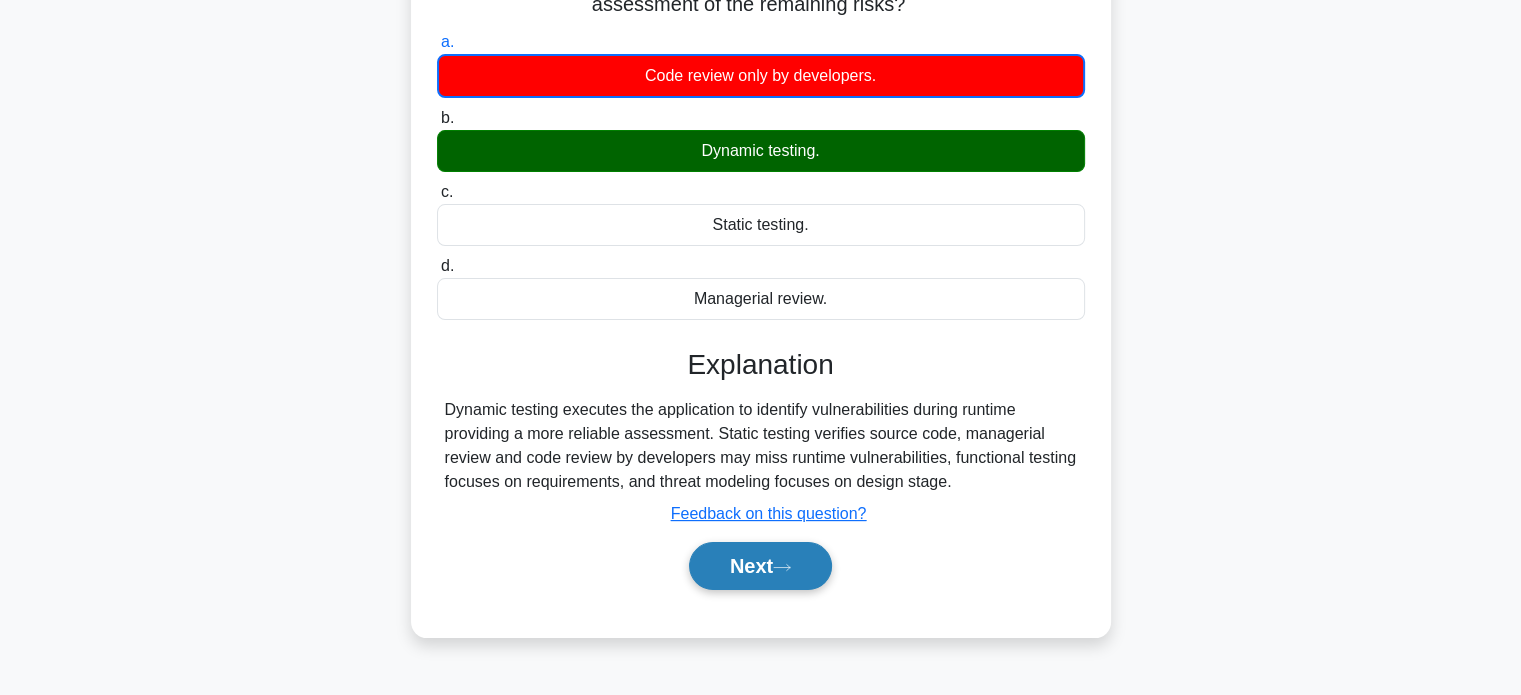 click on "Next" at bounding box center [760, 566] 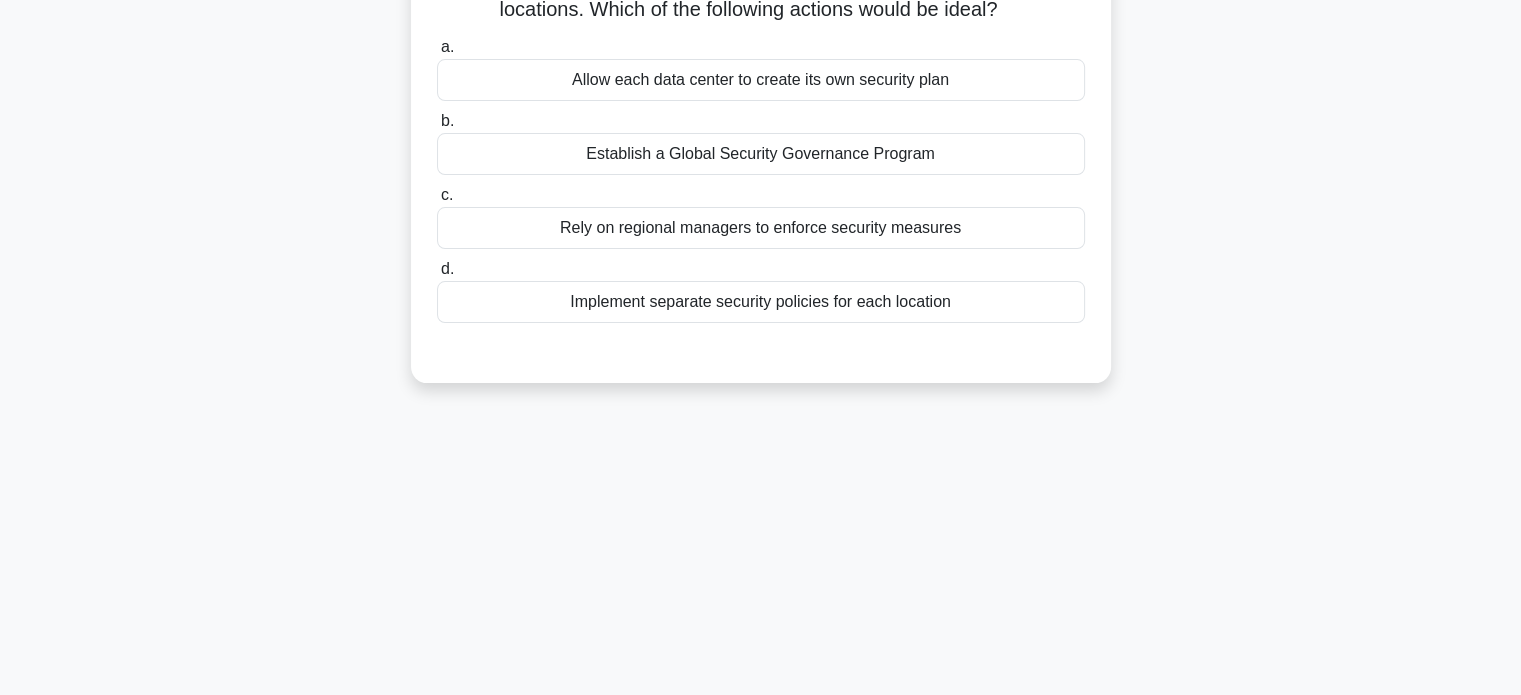 scroll, scrollTop: 0, scrollLeft: 0, axis: both 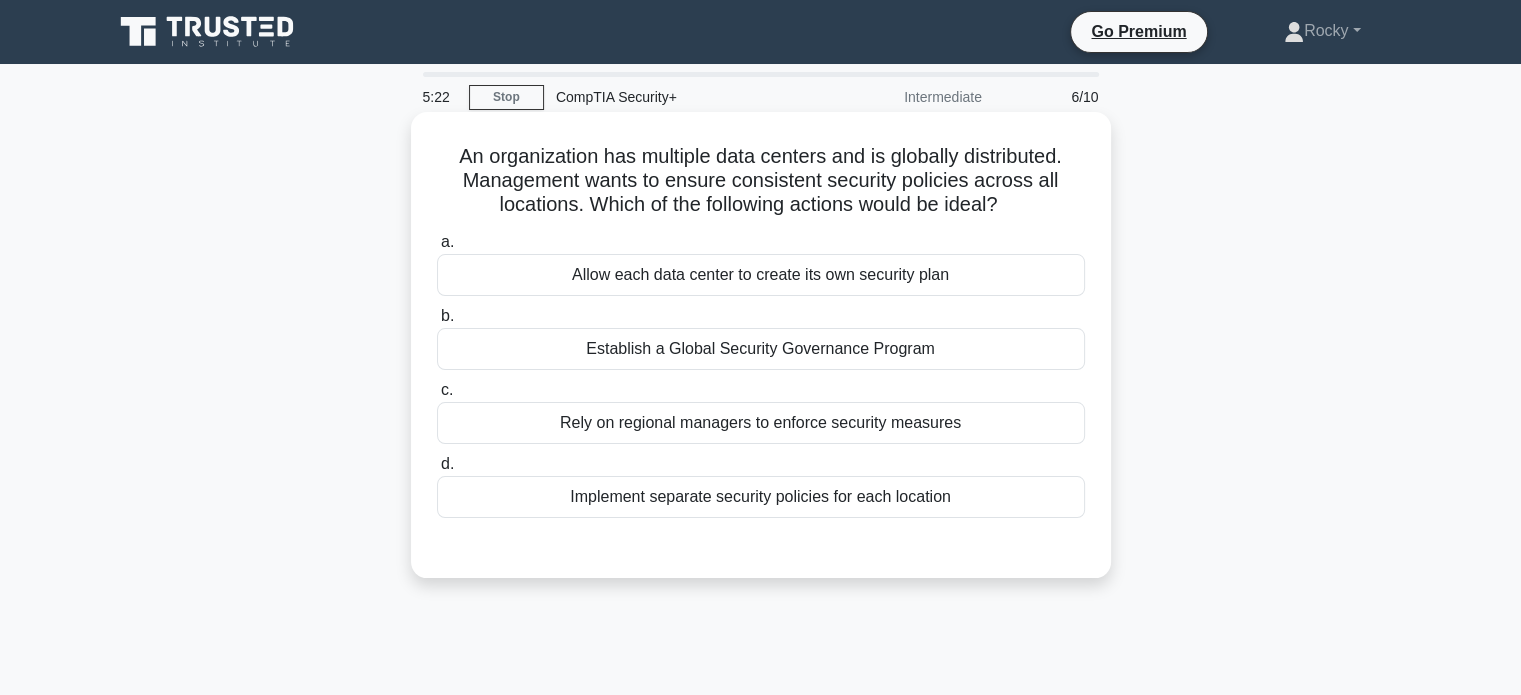 click on "Establish a Global Security Governance Program" at bounding box center (761, 349) 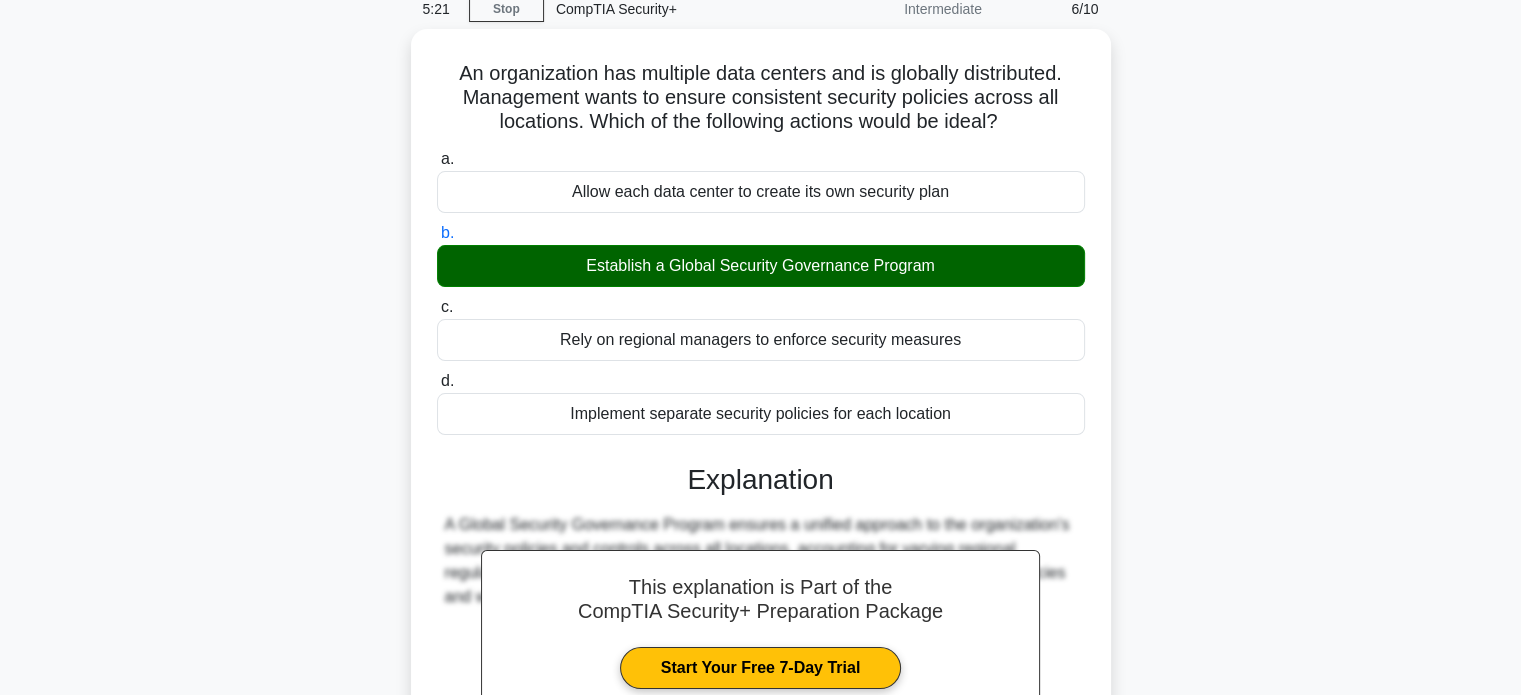 scroll, scrollTop: 385, scrollLeft: 0, axis: vertical 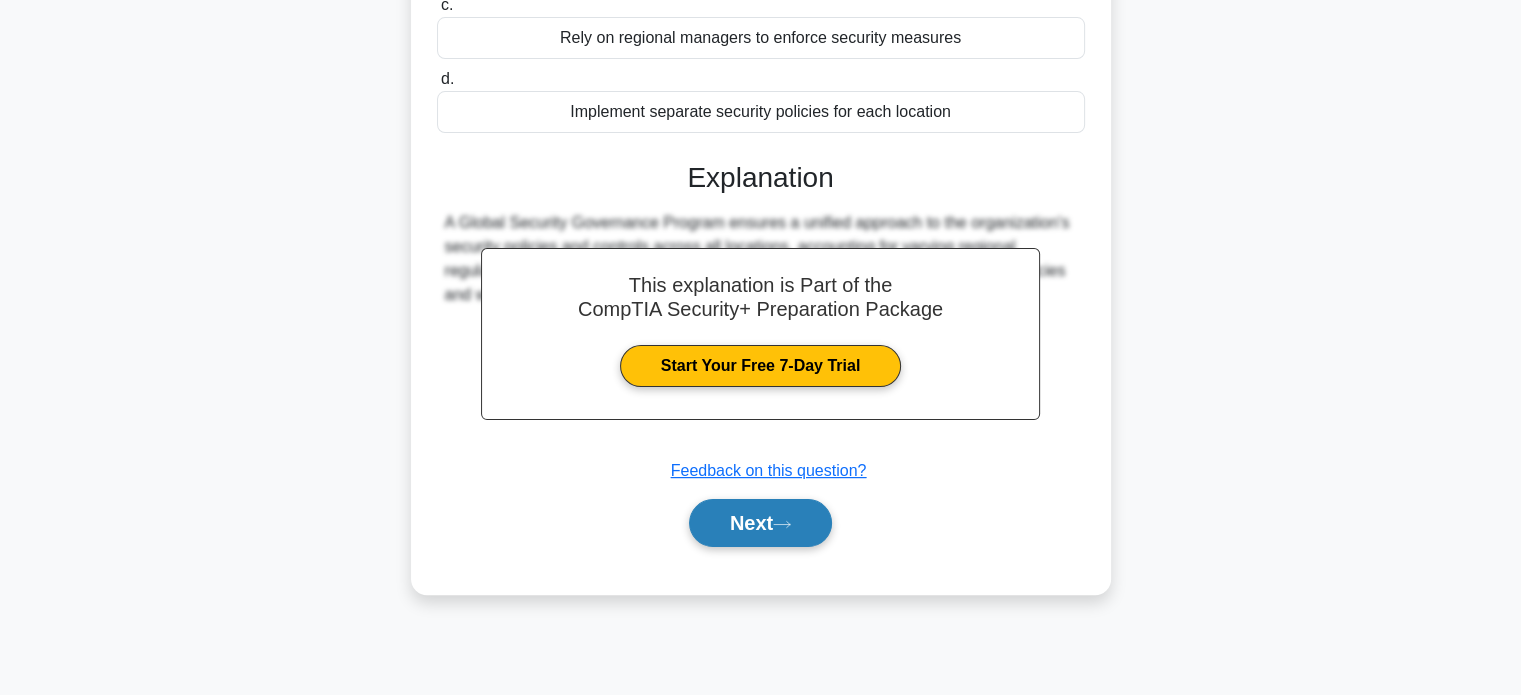 click on "Next" at bounding box center [760, 523] 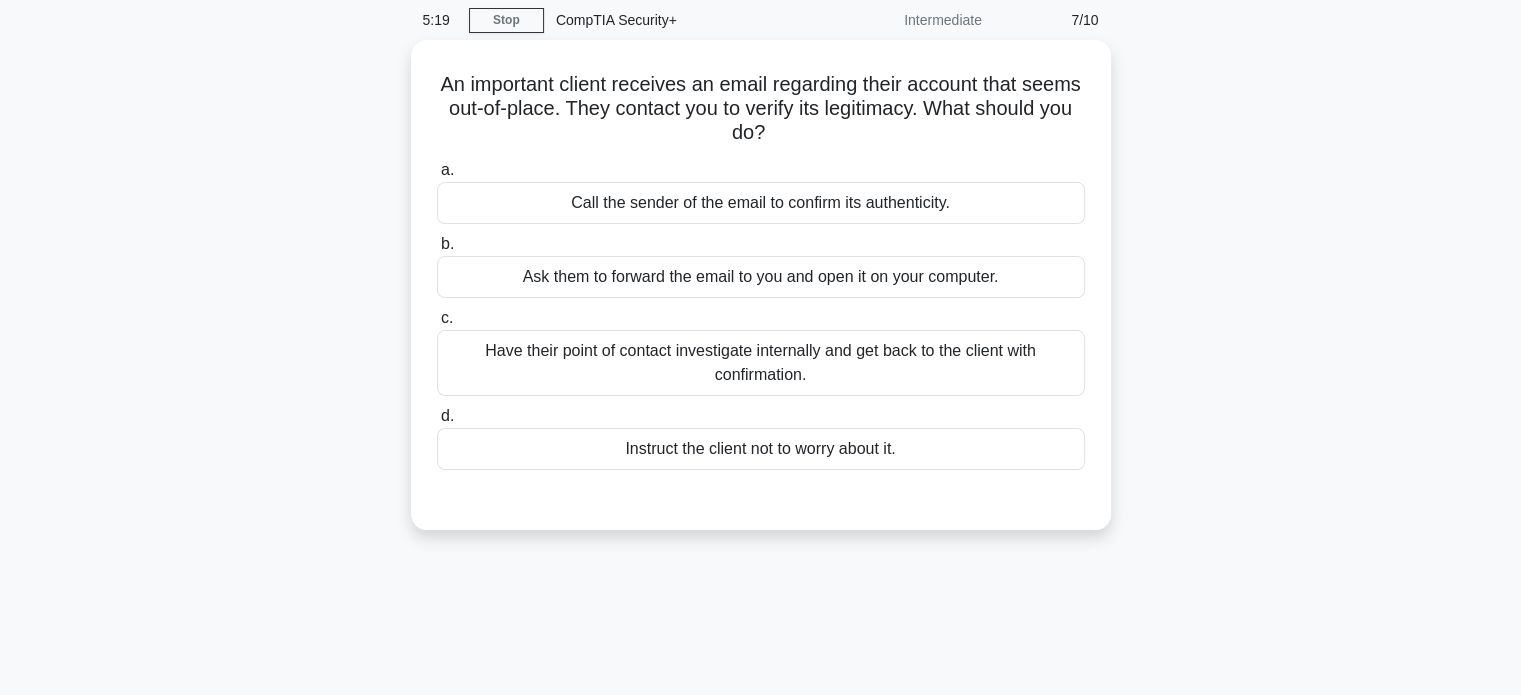 scroll, scrollTop: 0, scrollLeft: 0, axis: both 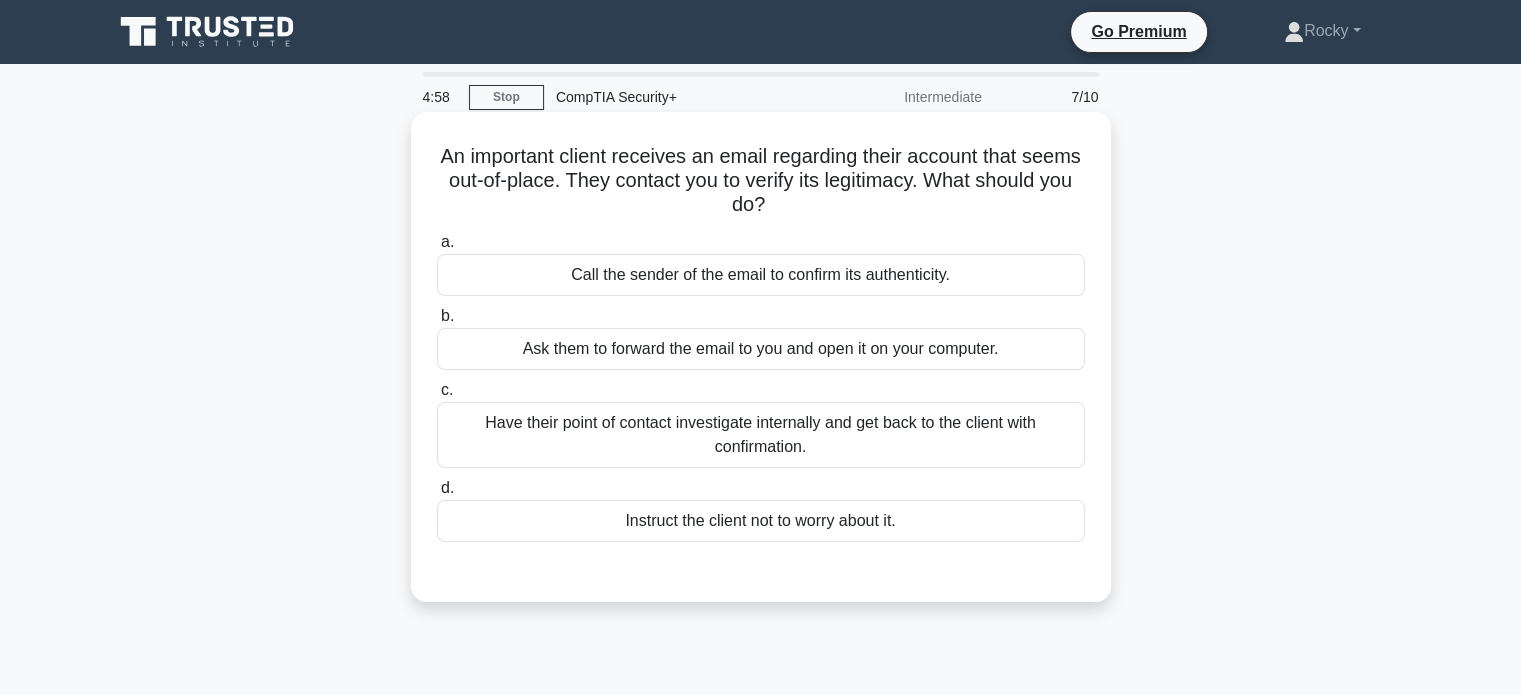 click on "Have their point of contact investigate internally and get back to the client with confirmation." at bounding box center [761, 435] 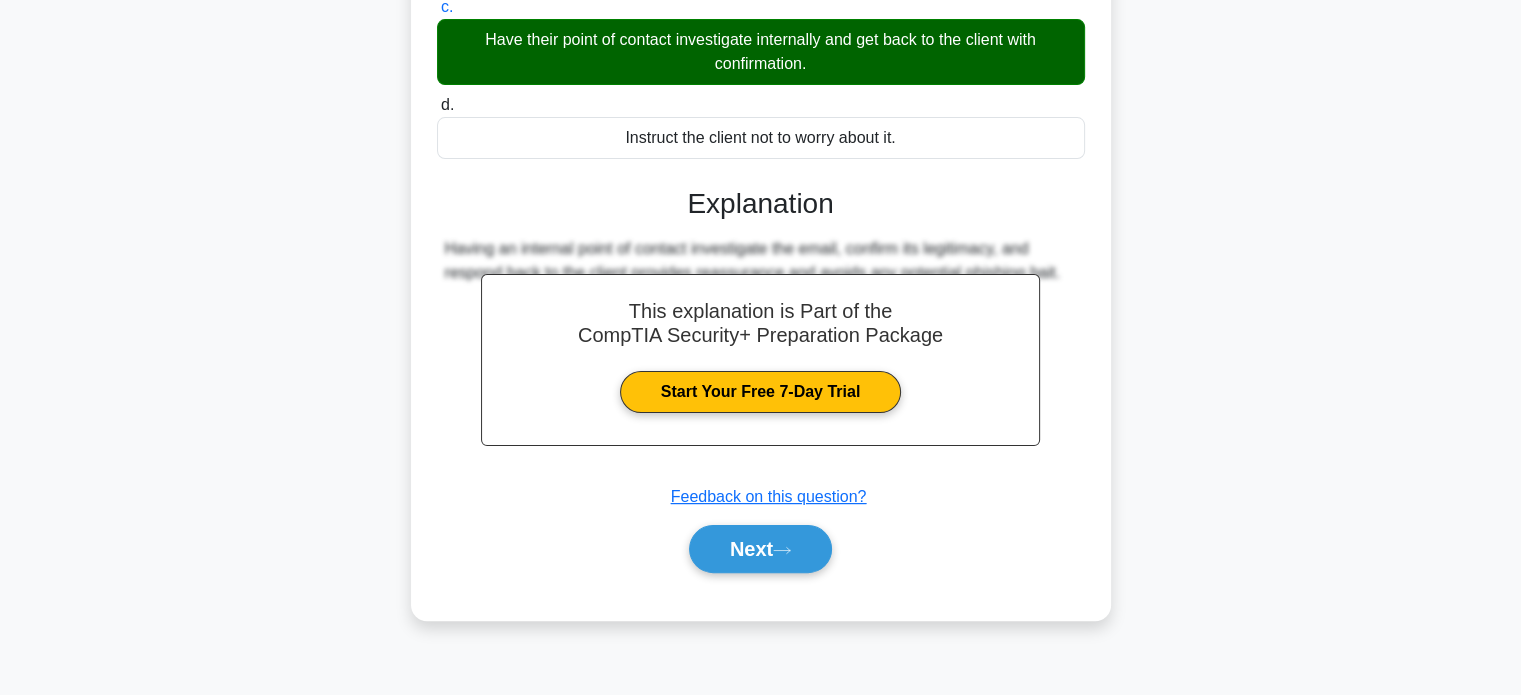 scroll, scrollTop: 385, scrollLeft: 0, axis: vertical 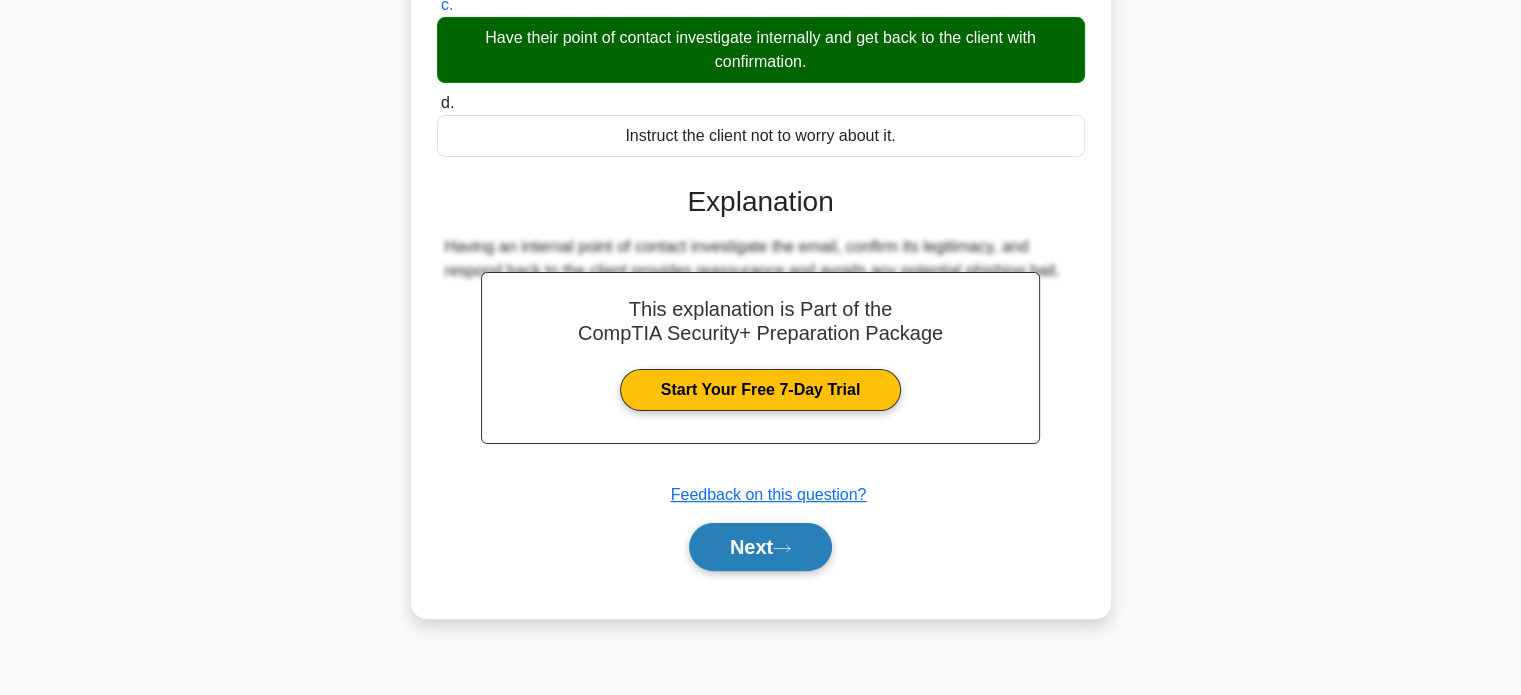 click on "Next" at bounding box center [760, 547] 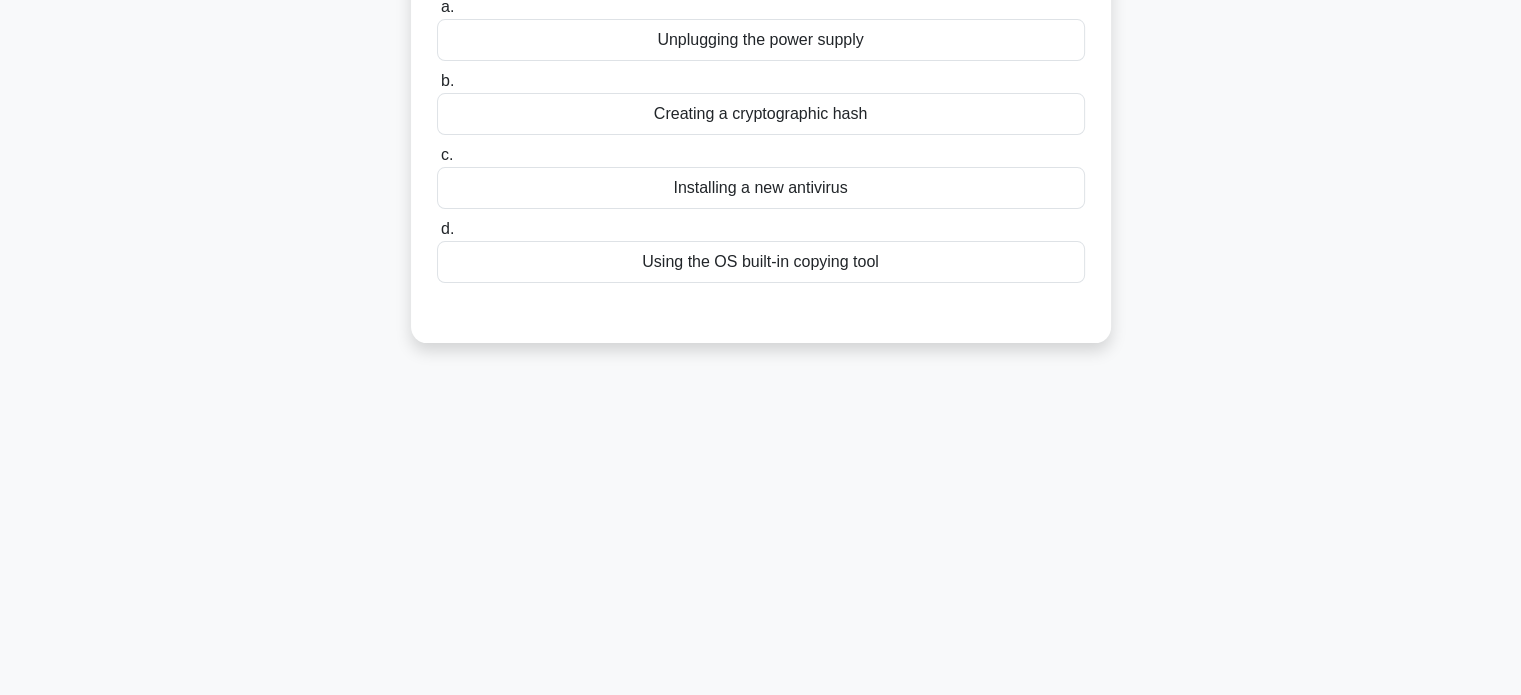scroll, scrollTop: 0, scrollLeft: 0, axis: both 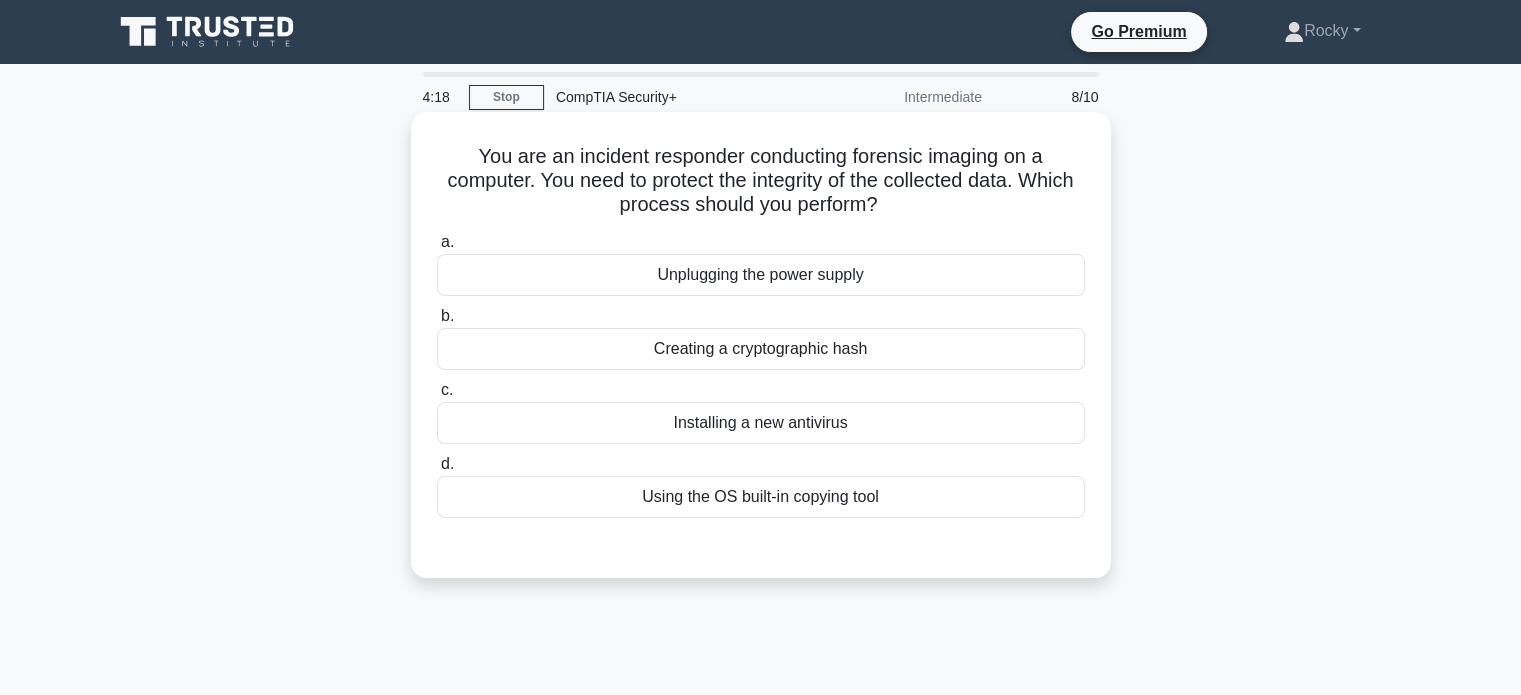 click on "Using the OS built-in copying tool" at bounding box center (761, 497) 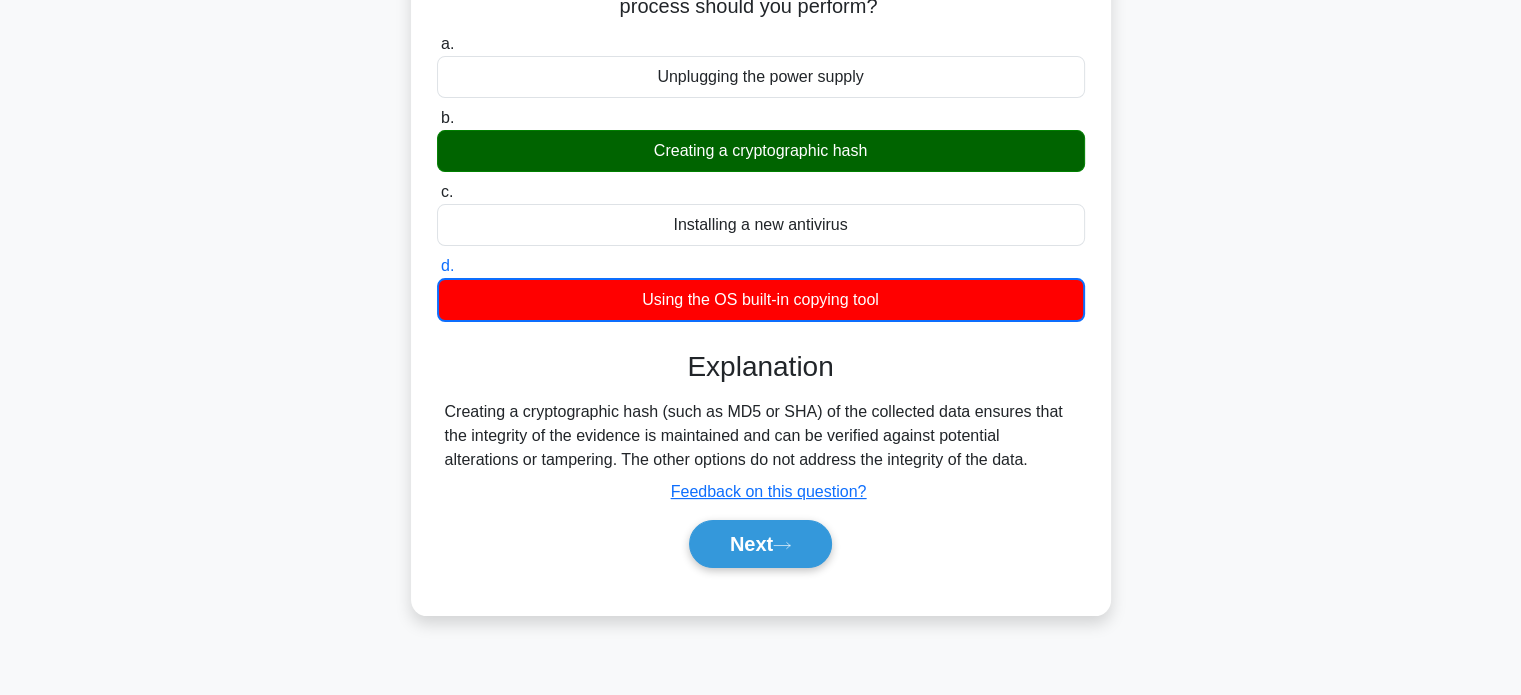 scroll, scrollTop: 200, scrollLeft: 0, axis: vertical 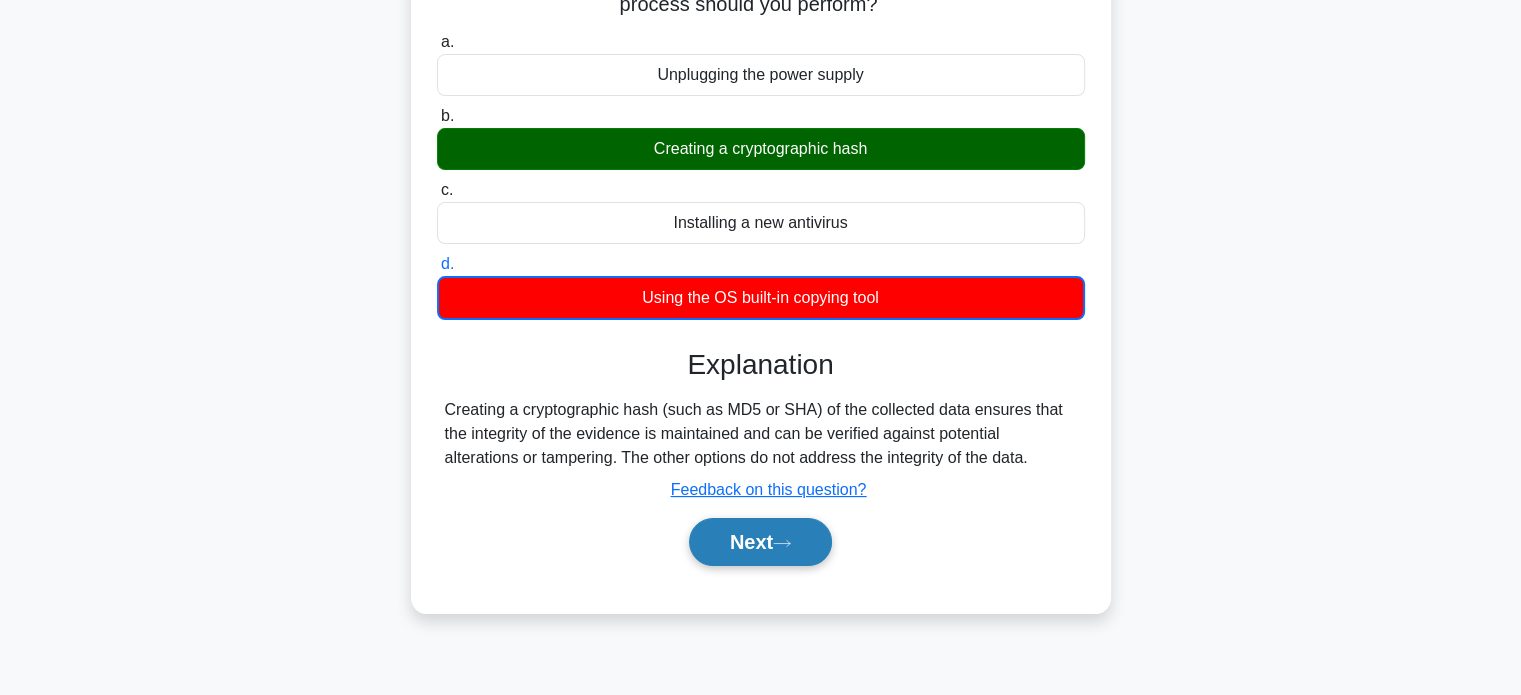 click on "Next" at bounding box center (760, 542) 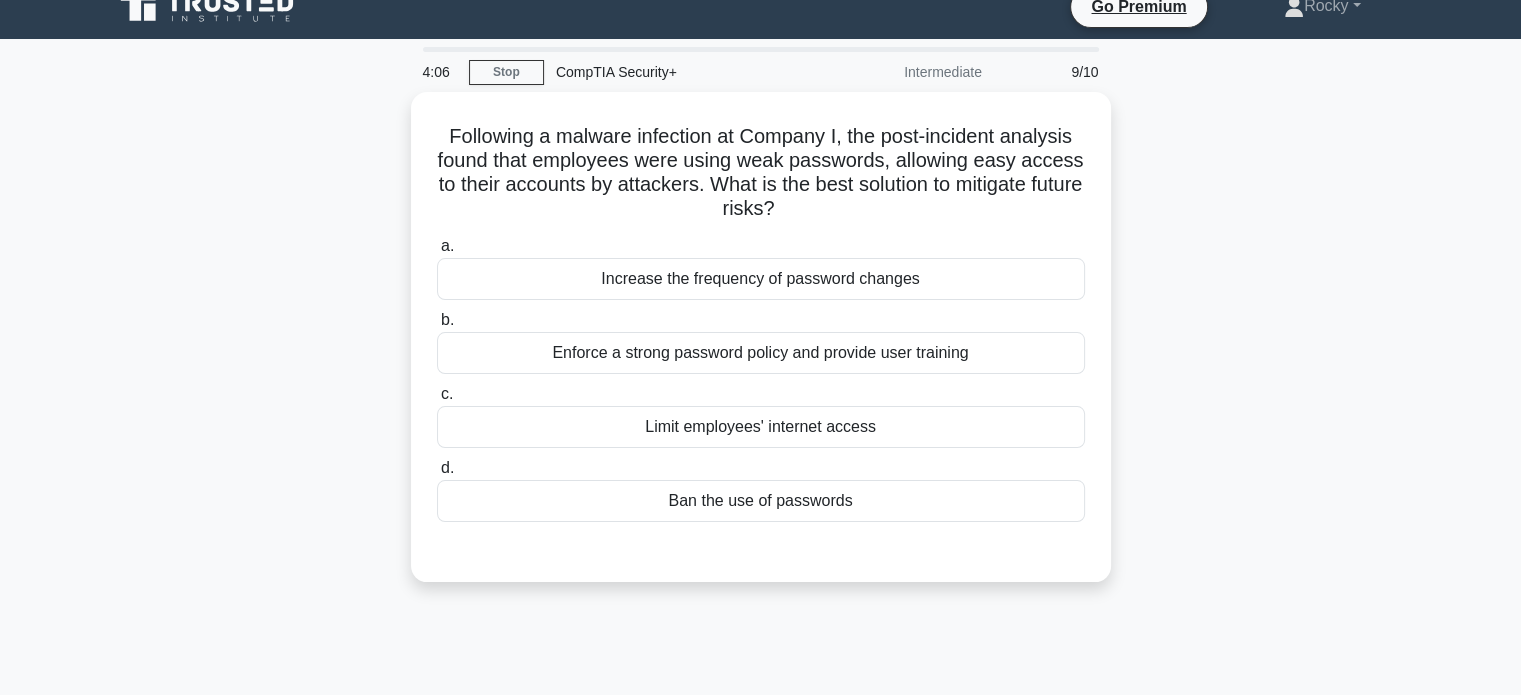 scroll, scrollTop: 0, scrollLeft: 0, axis: both 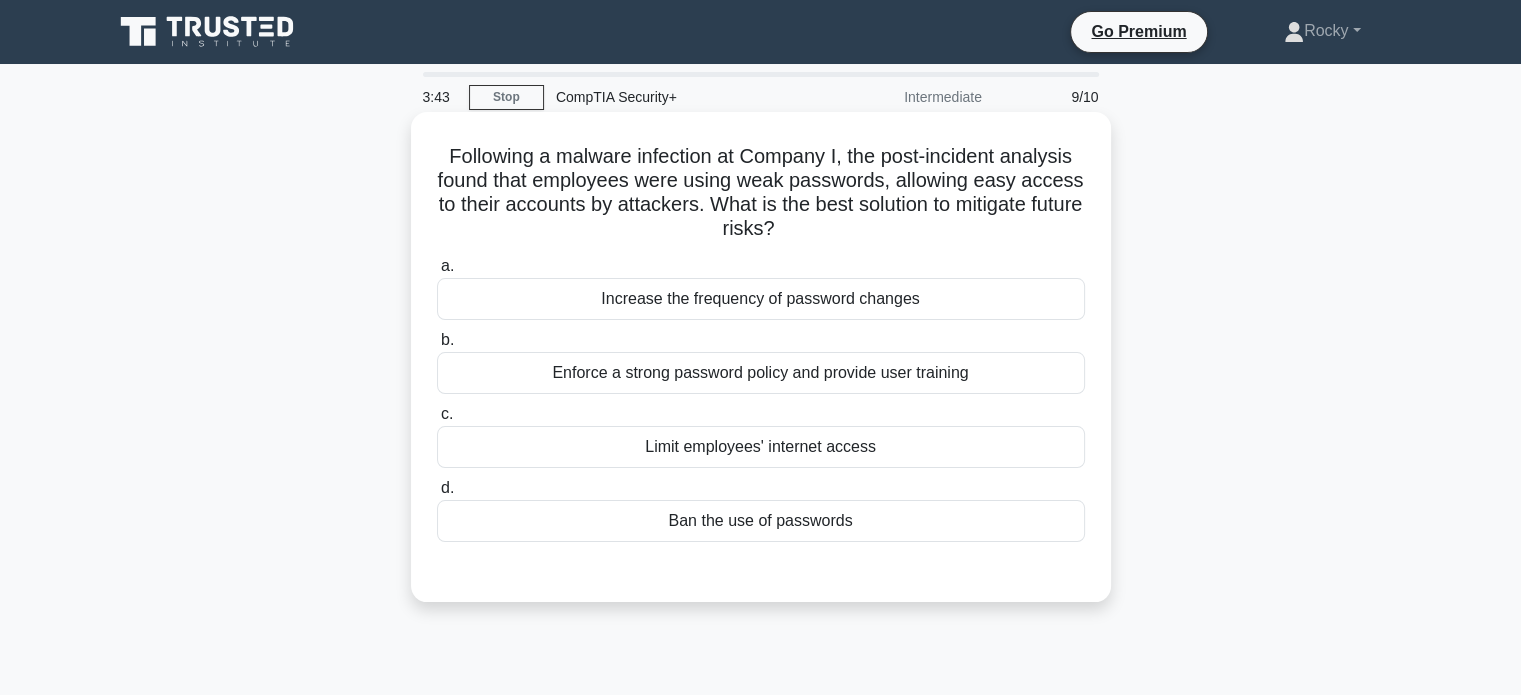 click on "Enforce a strong password policy and provide user training" at bounding box center [761, 373] 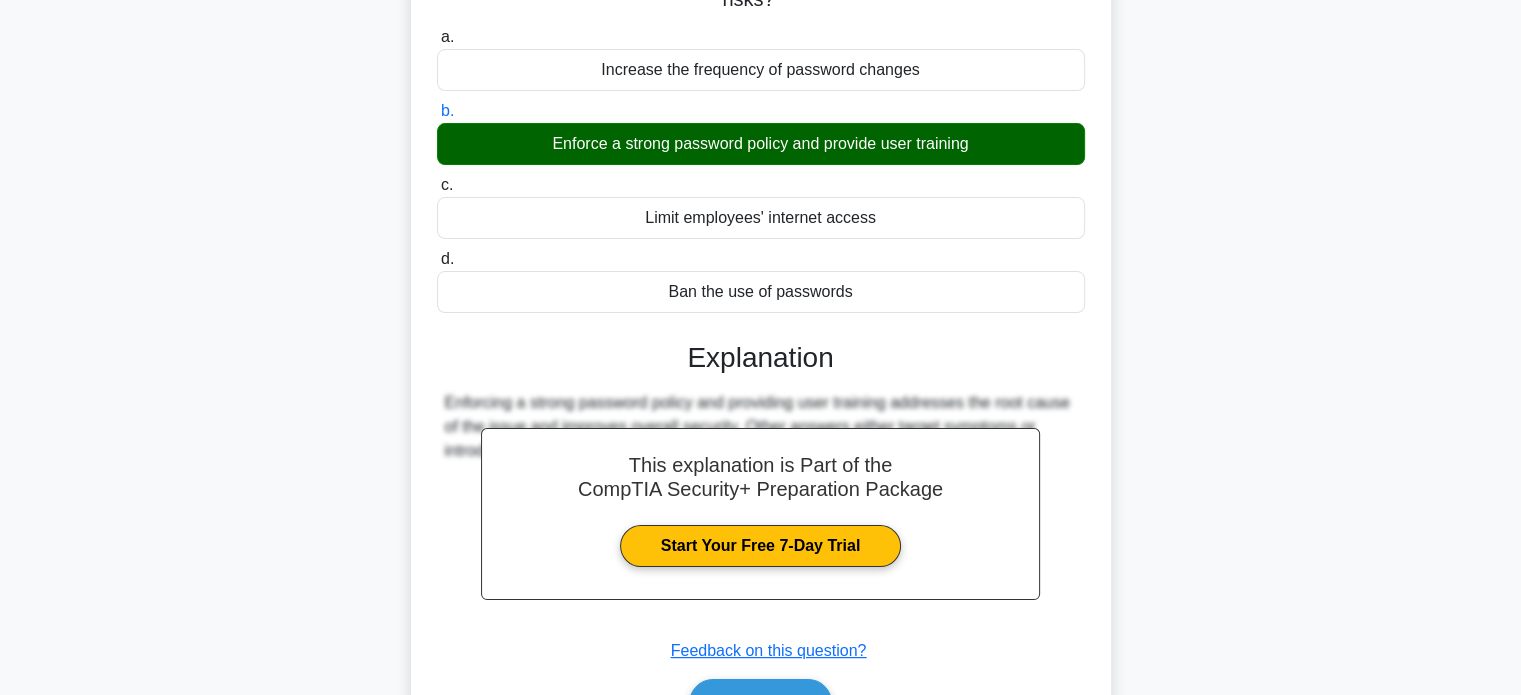 scroll, scrollTop: 385, scrollLeft: 0, axis: vertical 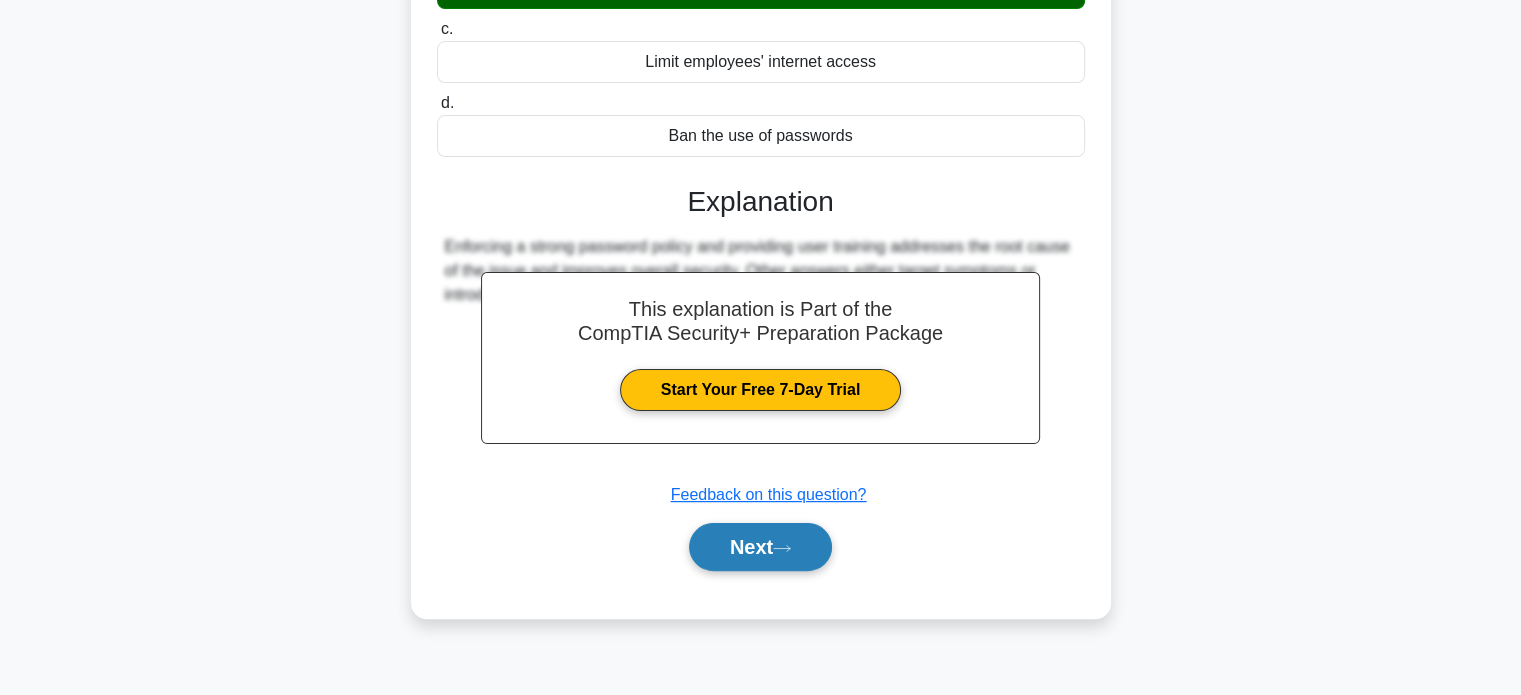 click on "Next" at bounding box center [760, 547] 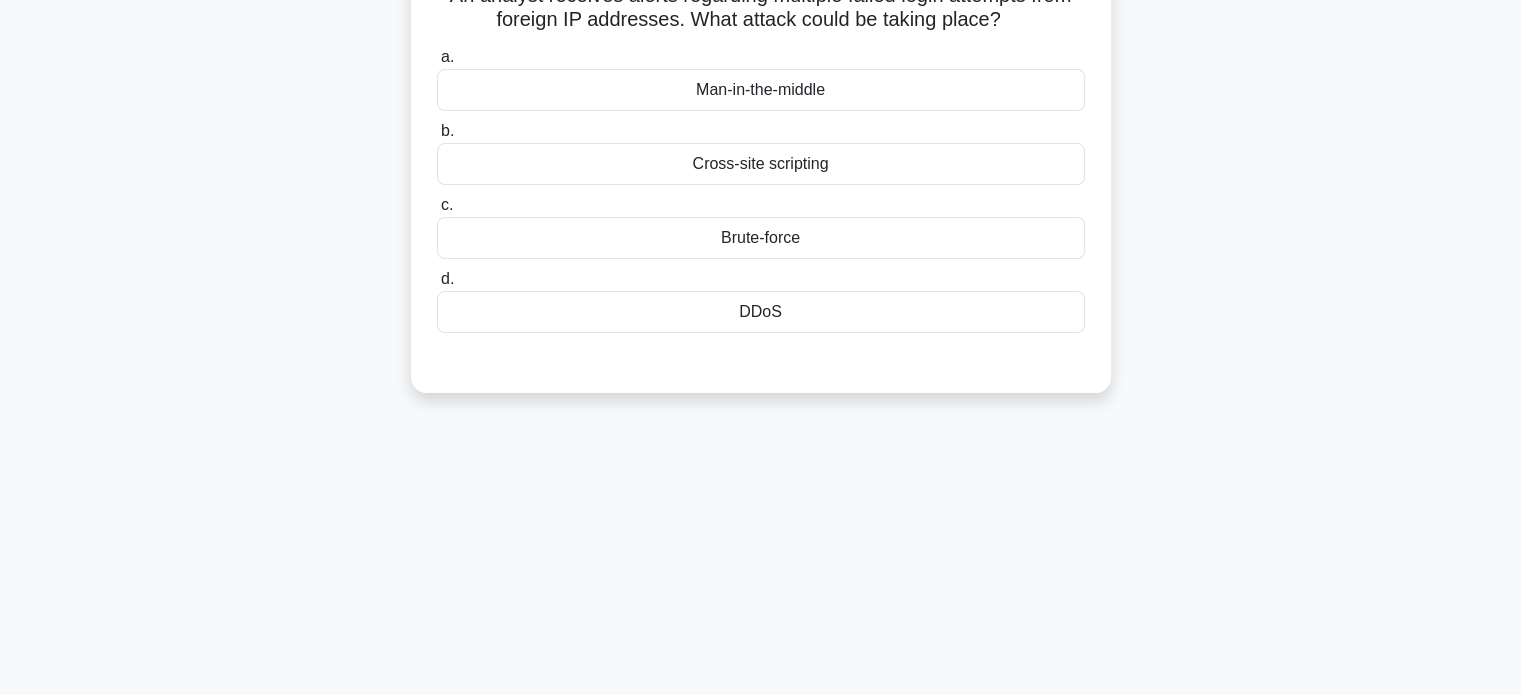 scroll, scrollTop: 0, scrollLeft: 0, axis: both 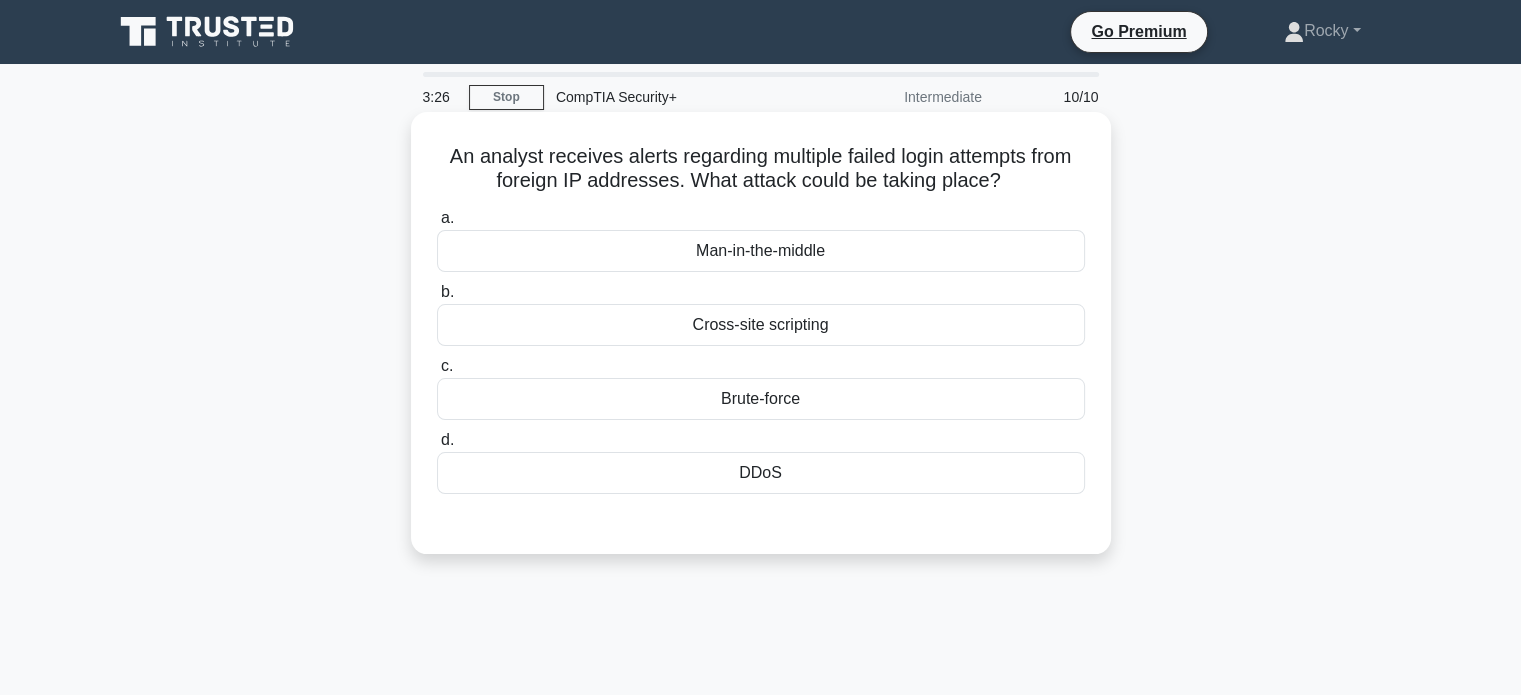 click on "Brute-force" at bounding box center [761, 399] 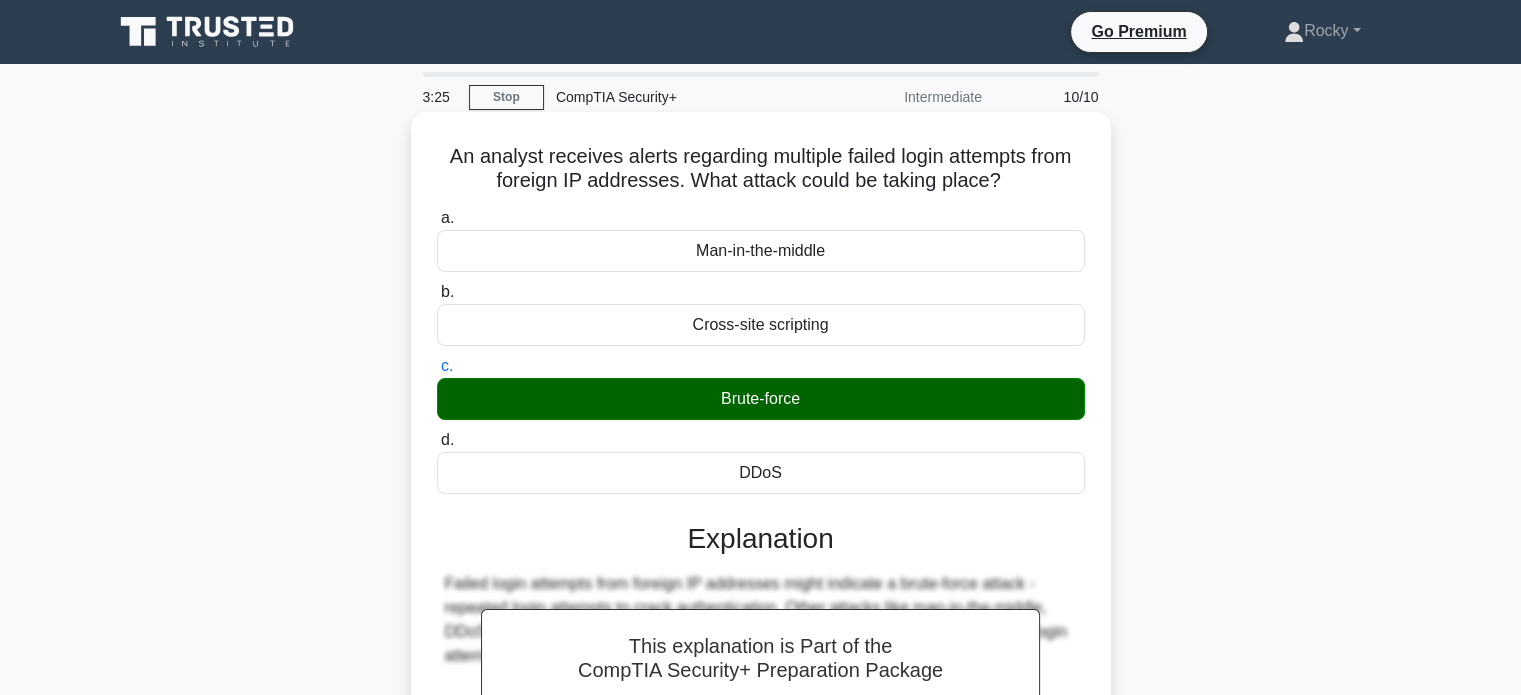scroll, scrollTop: 385, scrollLeft: 0, axis: vertical 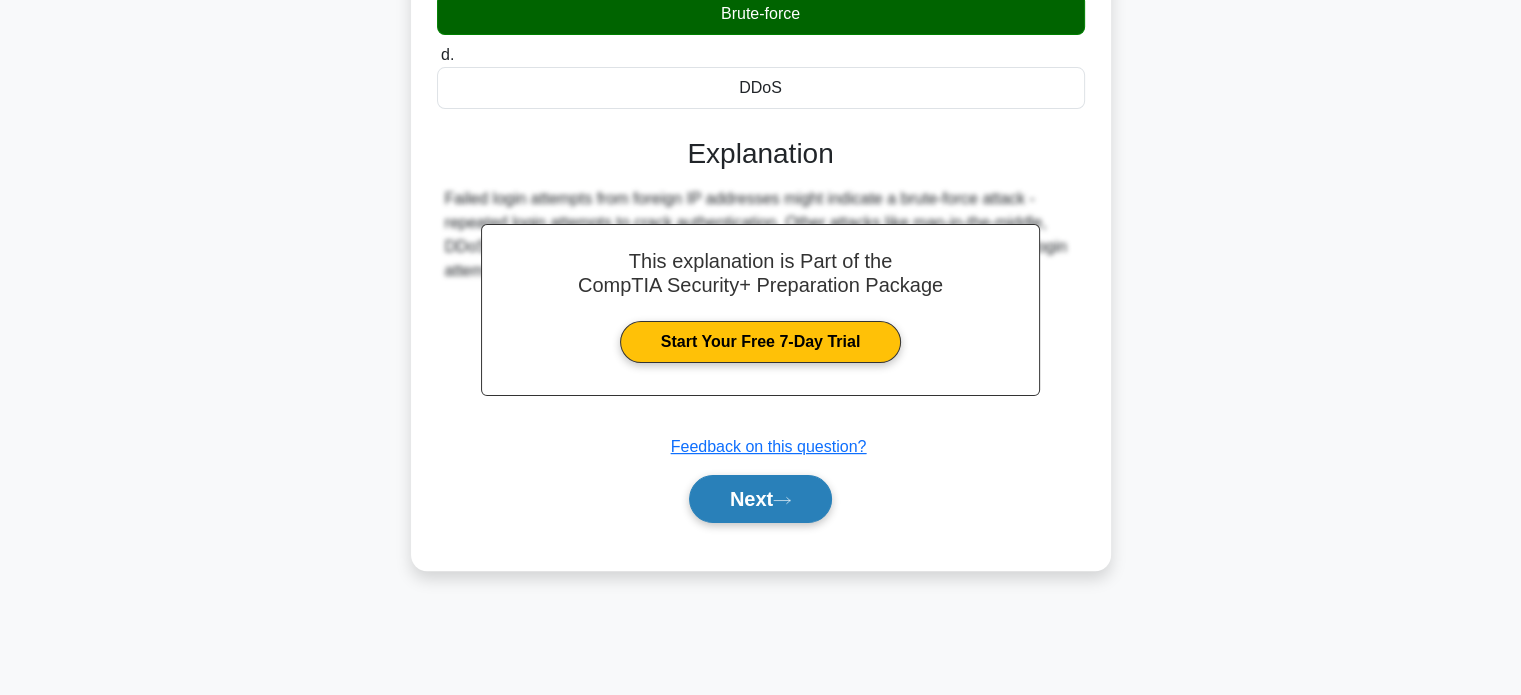 click on "Next" at bounding box center (760, 499) 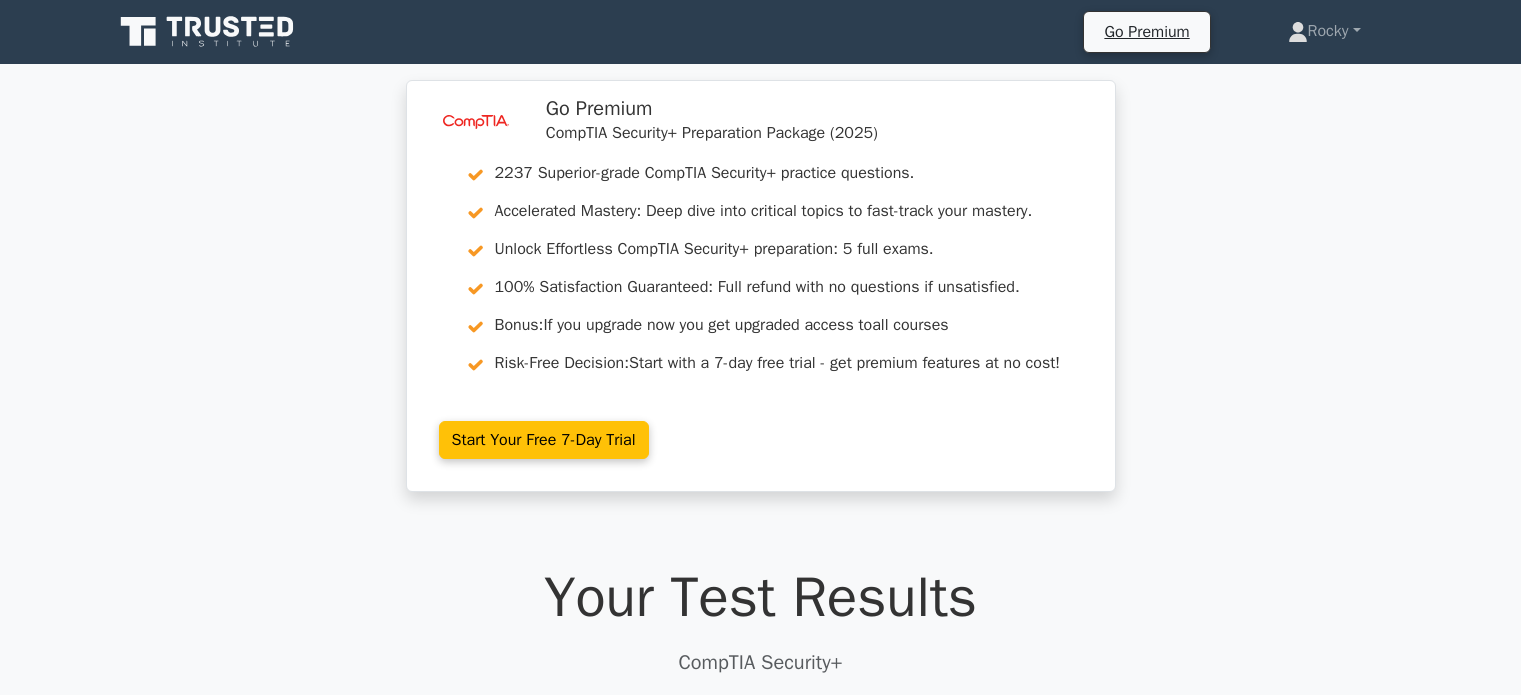 scroll, scrollTop: 0, scrollLeft: 0, axis: both 